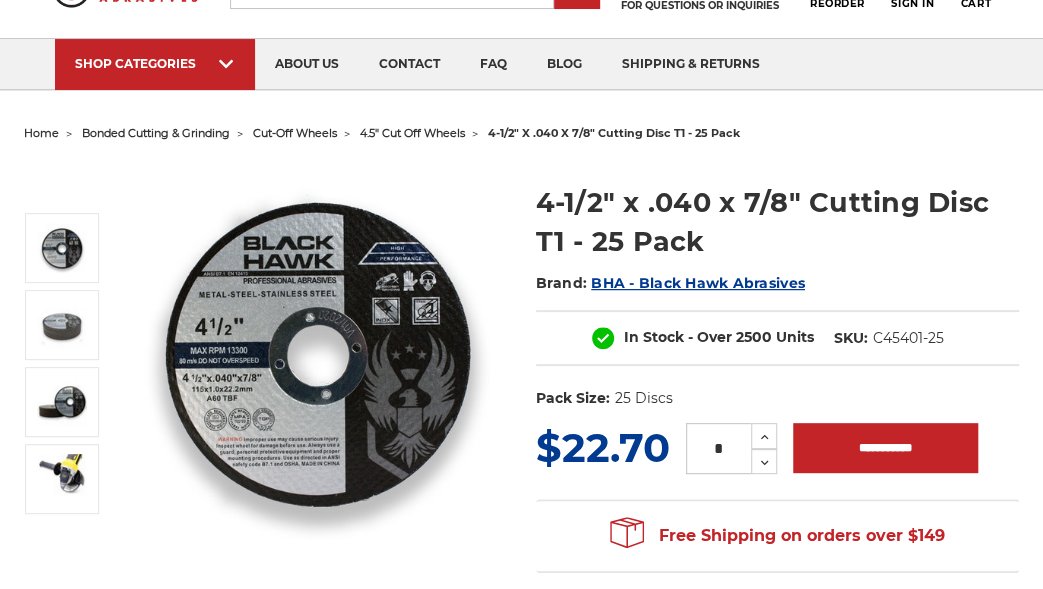scroll, scrollTop: 100, scrollLeft: 0, axis: vertical 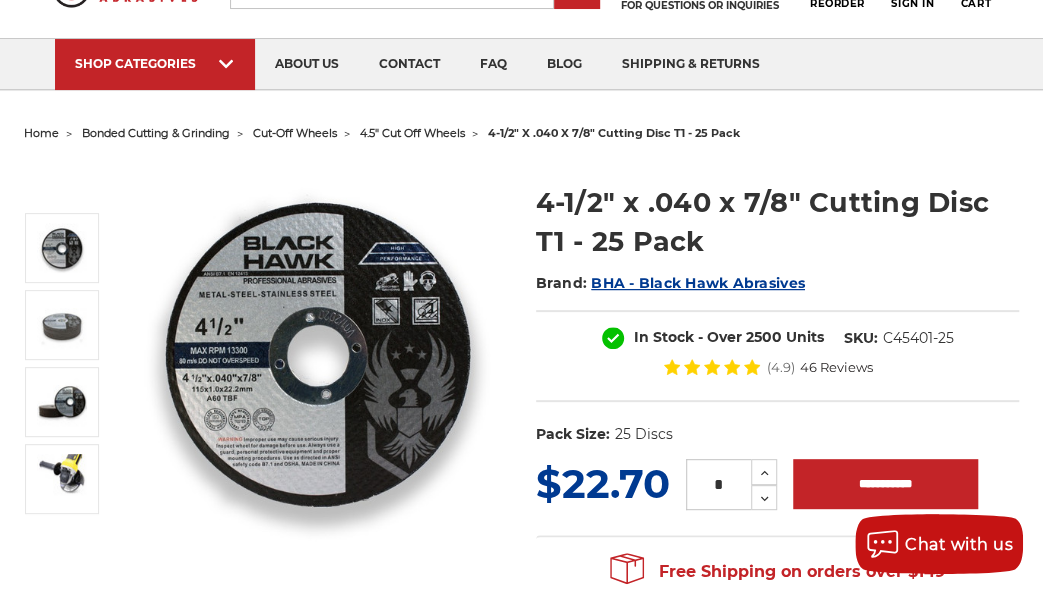 click on "cut-off wheels" at bounding box center [295, 133] 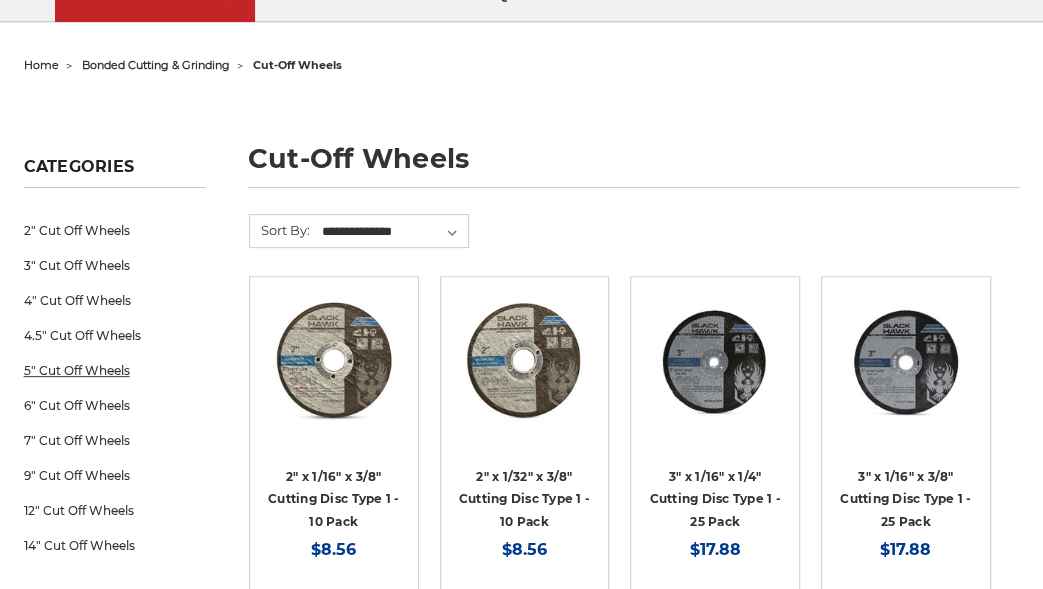 scroll, scrollTop: 200, scrollLeft: 0, axis: vertical 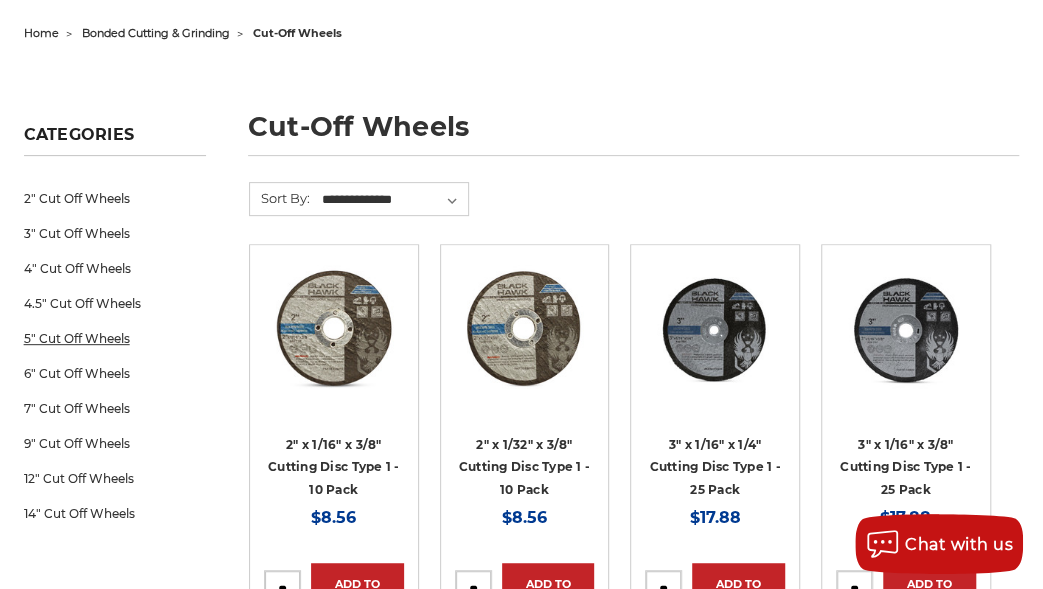 click on "5" Cut Off Wheels" at bounding box center [115, 338] 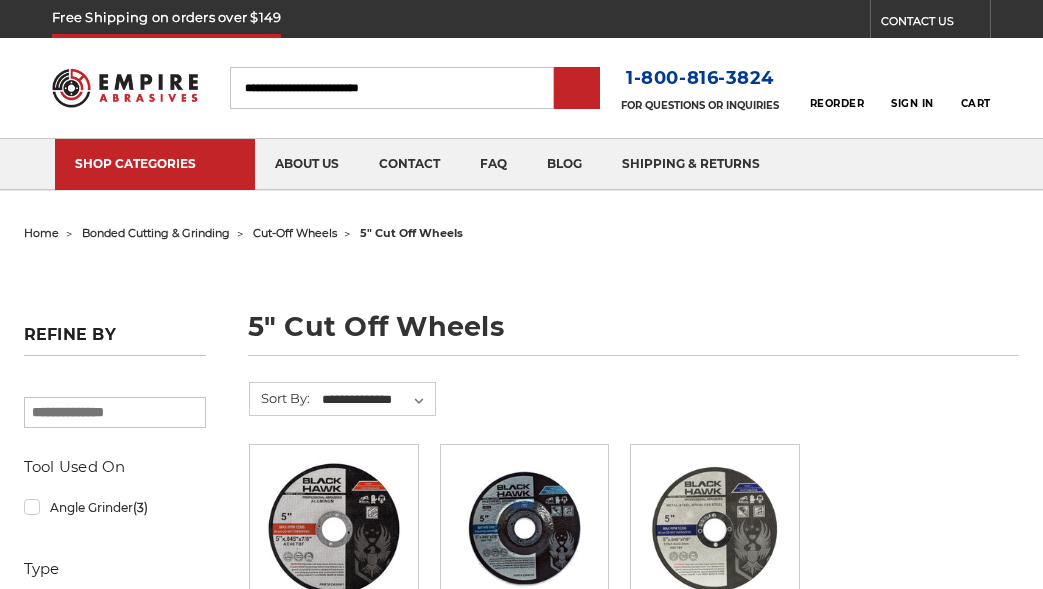scroll, scrollTop: 0, scrollLeft: 0, axis: both 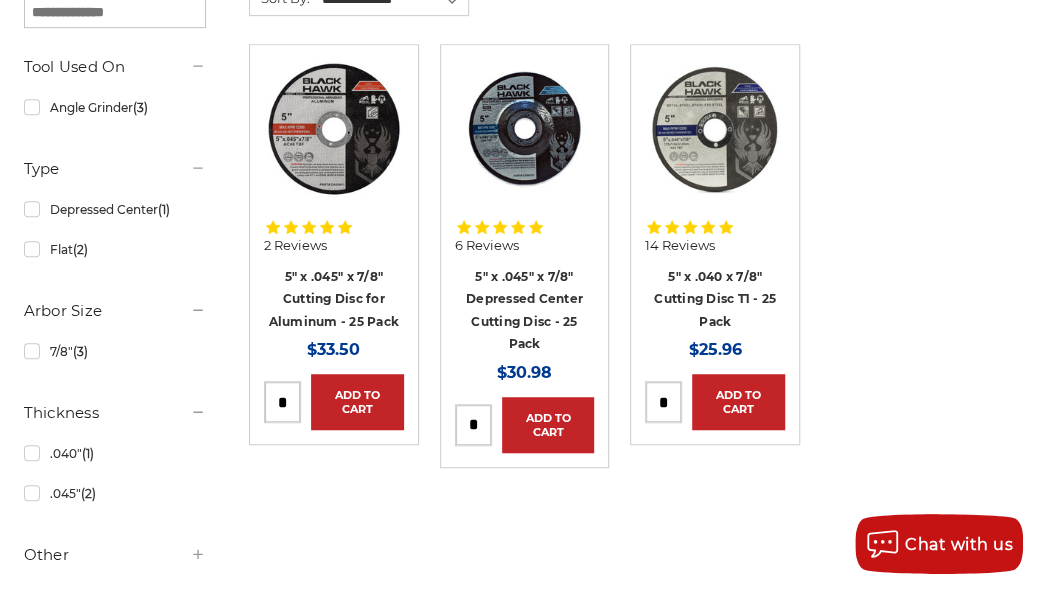 click at bounding box center (473, 425) 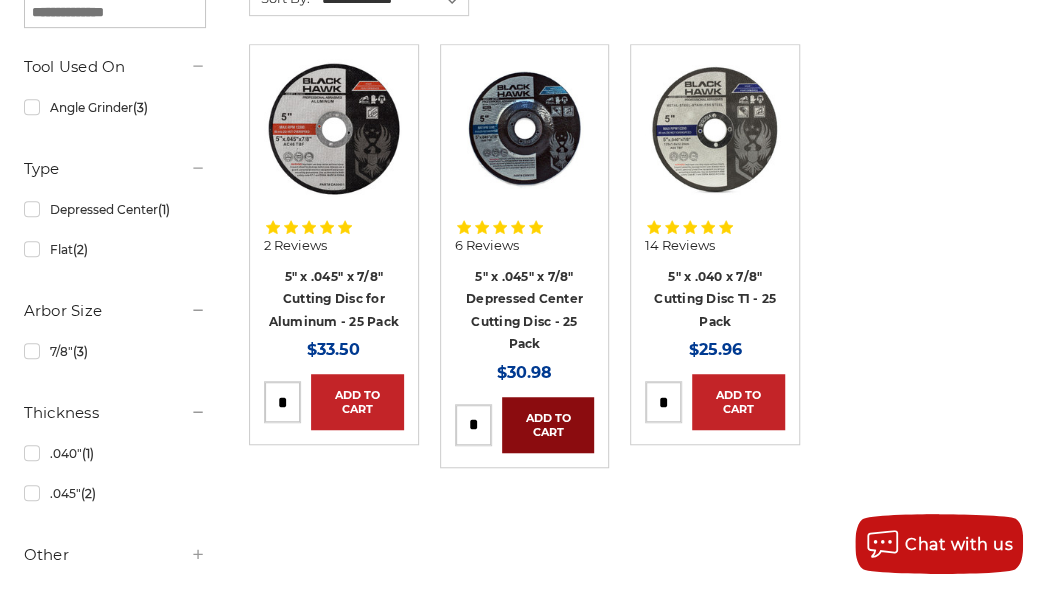 click on "Add to Cart" at bounding box center [548, 425] 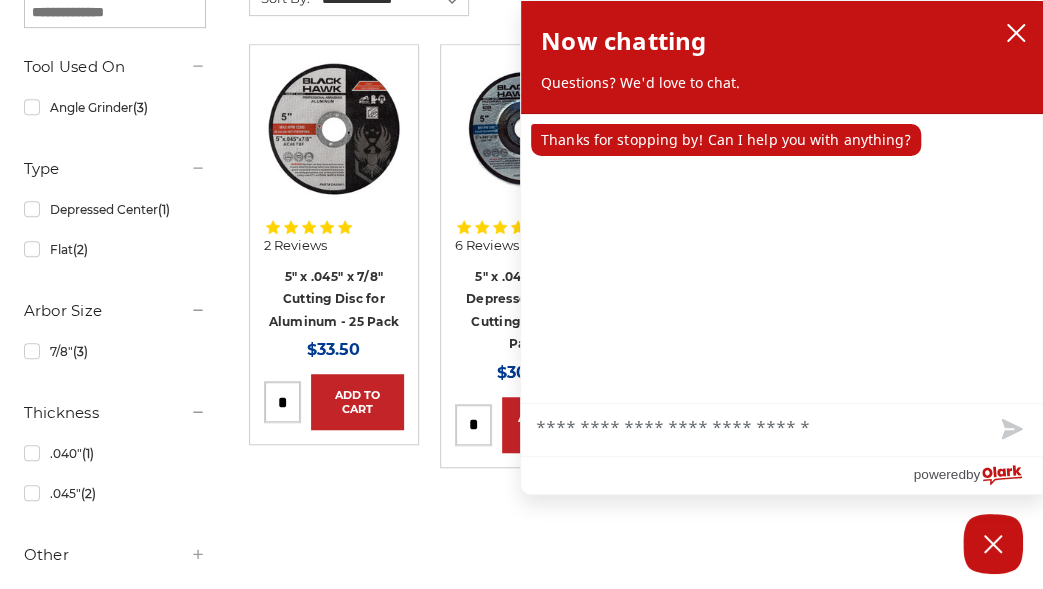 click on "Chat with us" at bounding box center (782, 430) 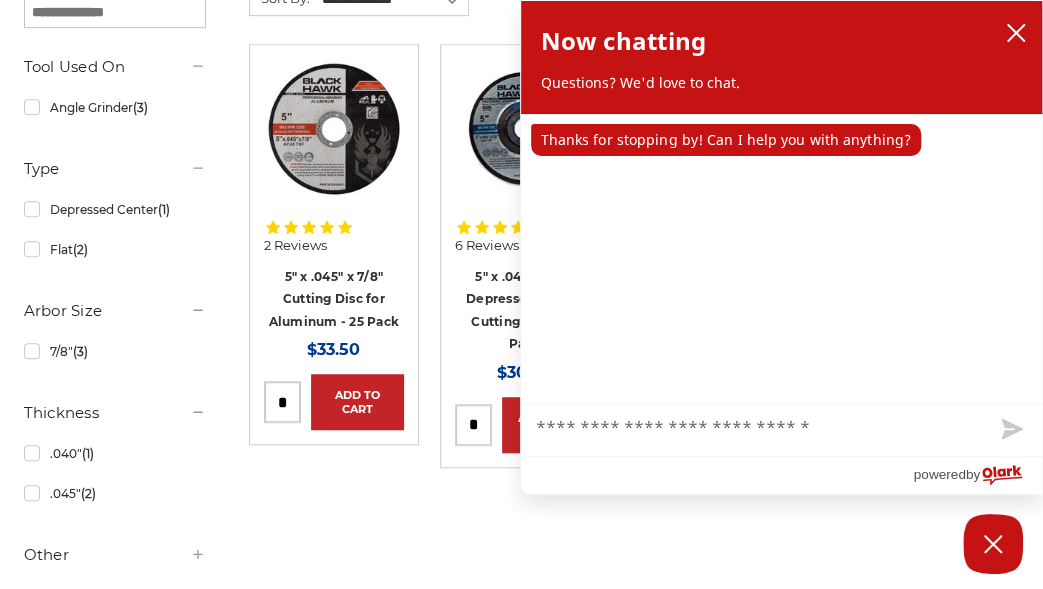 type on "*" 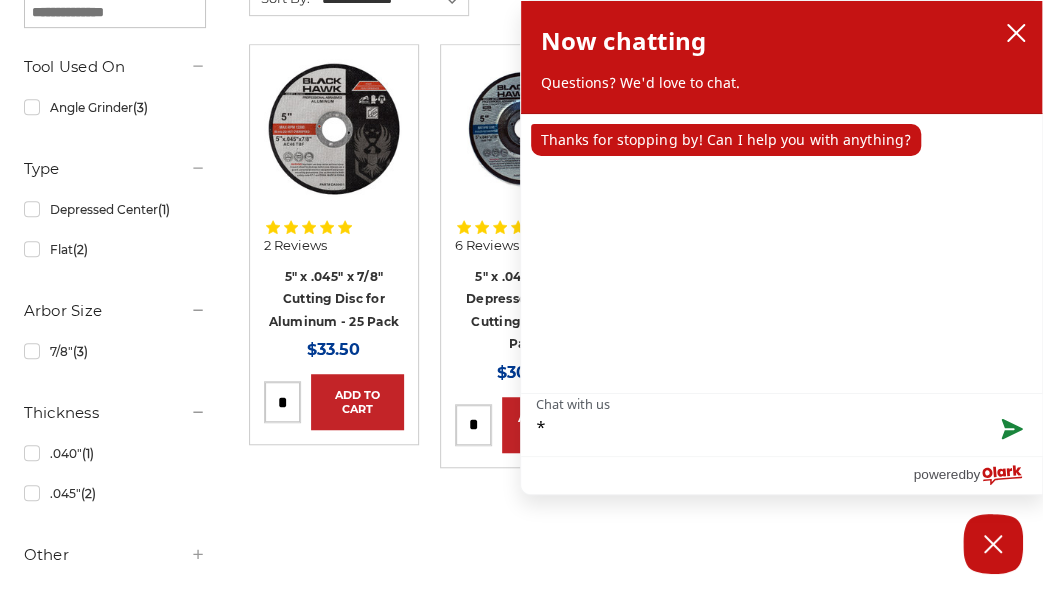 type on "**" 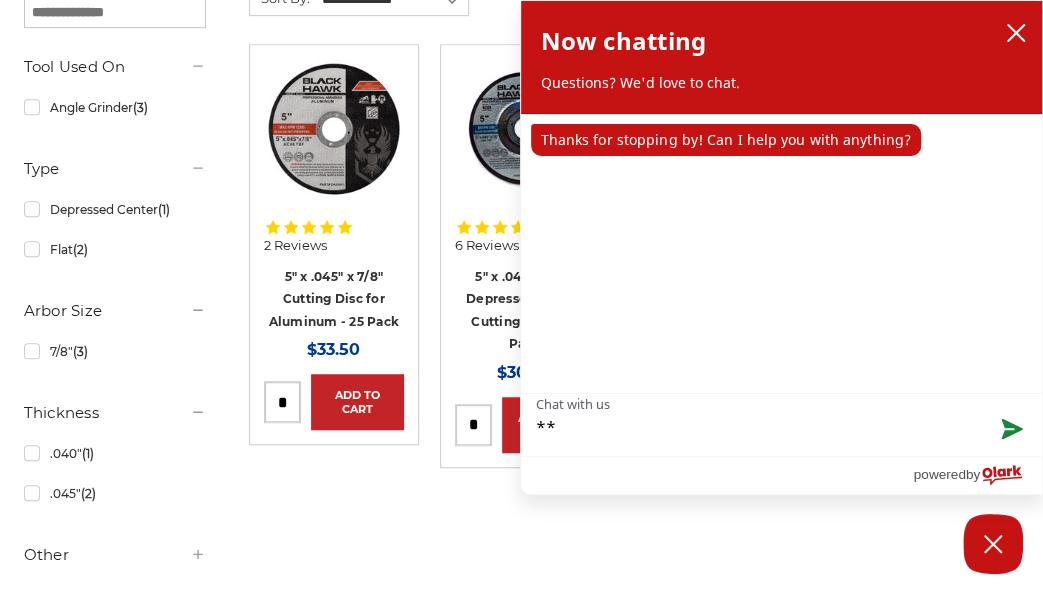 type on "***" 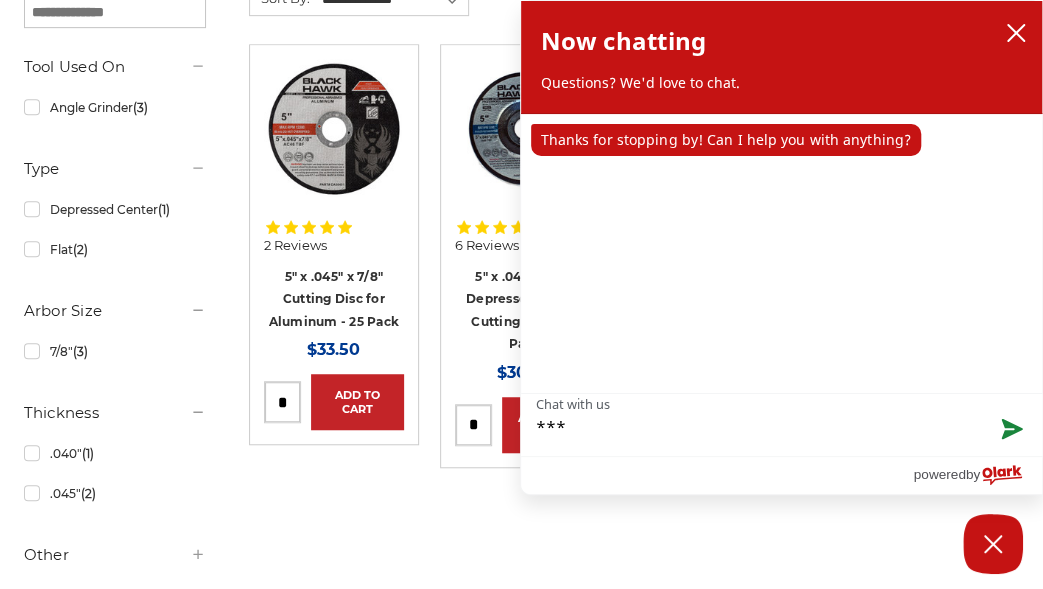 type on "***" 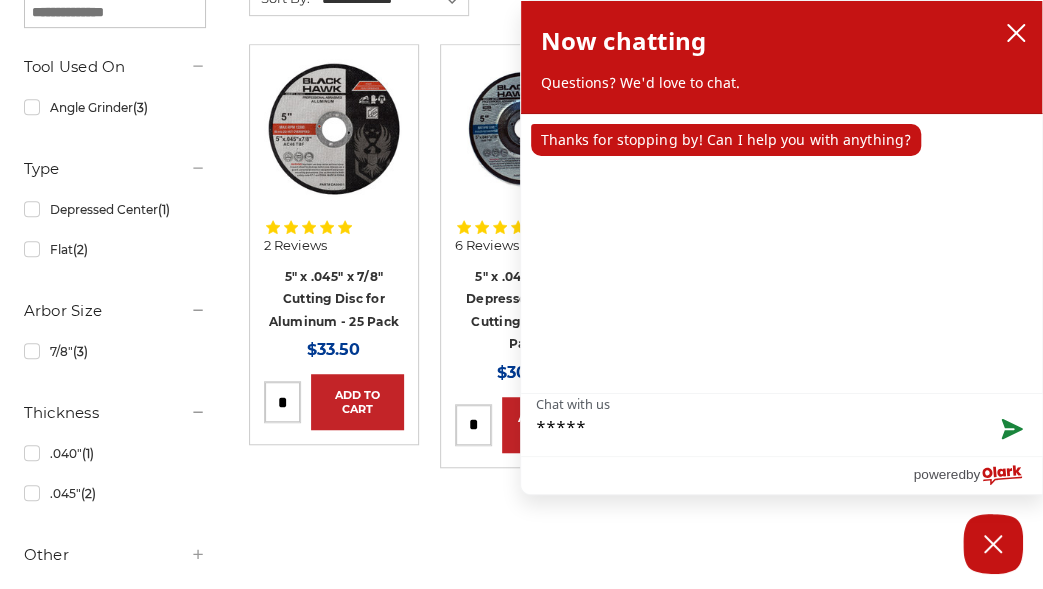 type on "******" 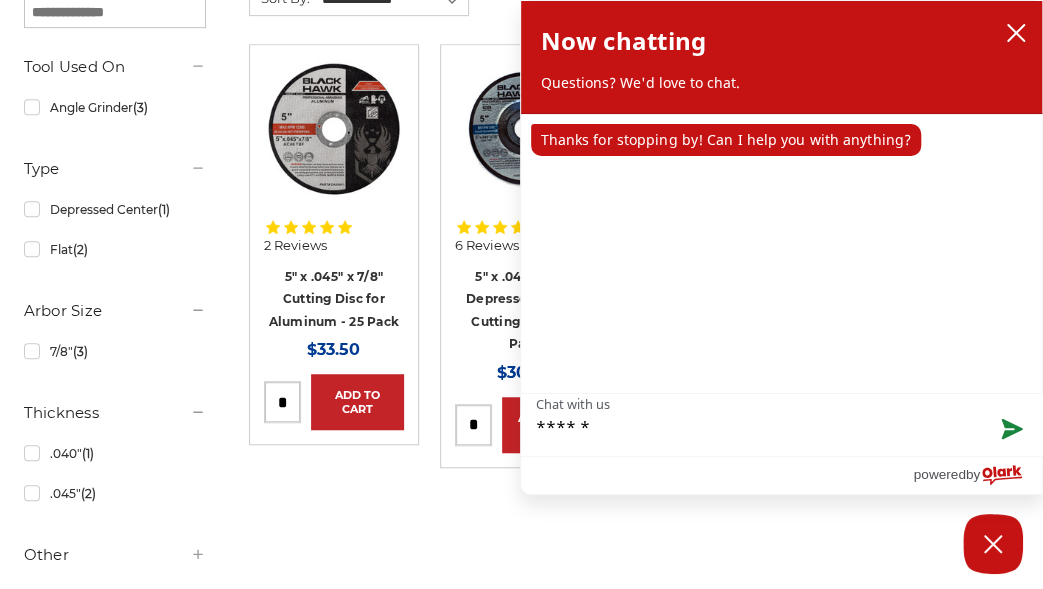 type on "*******" 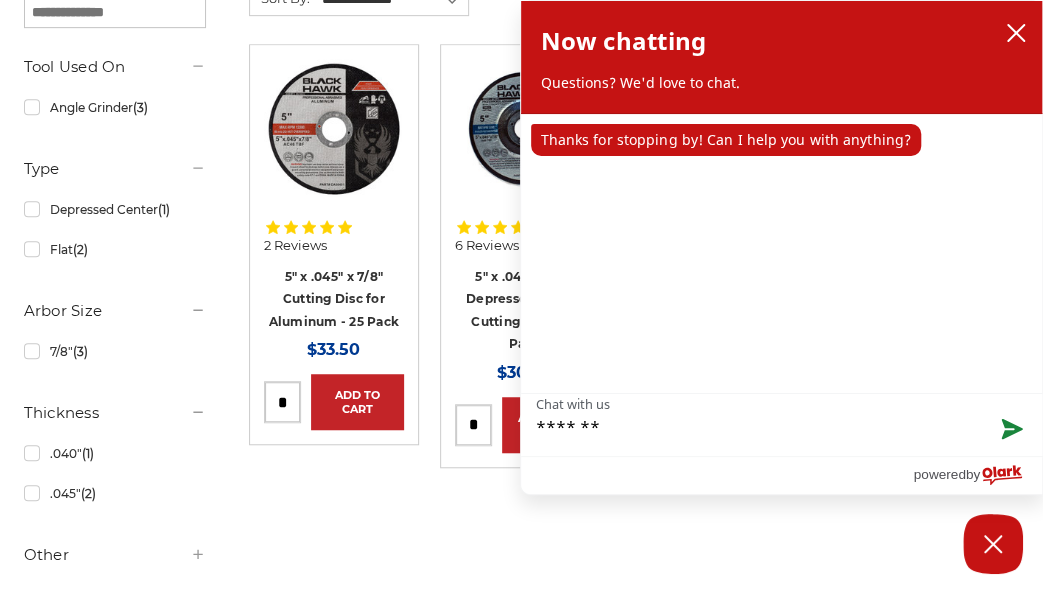 type on "********" 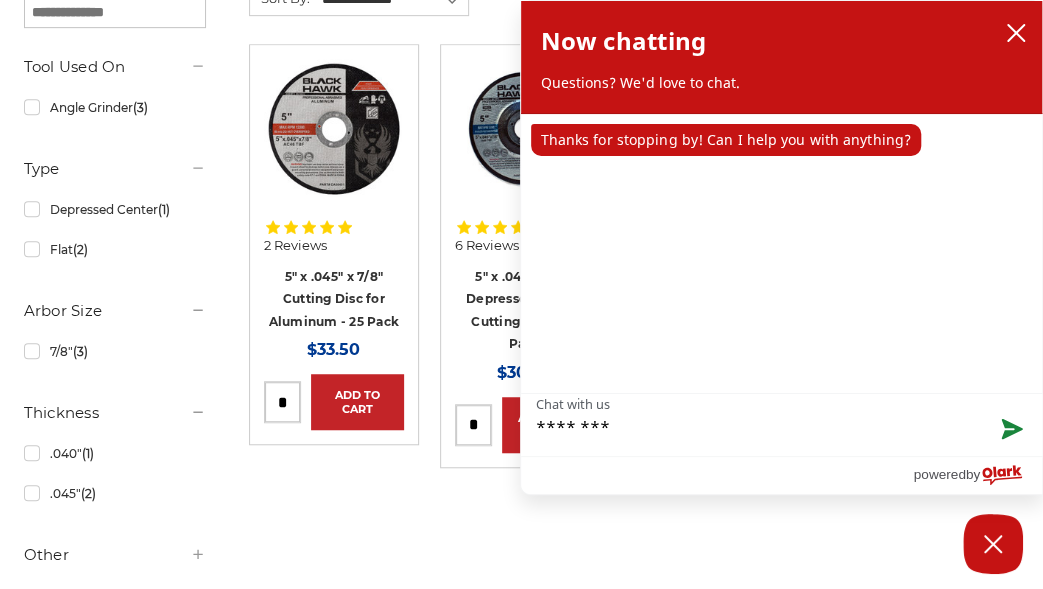 type on "********" 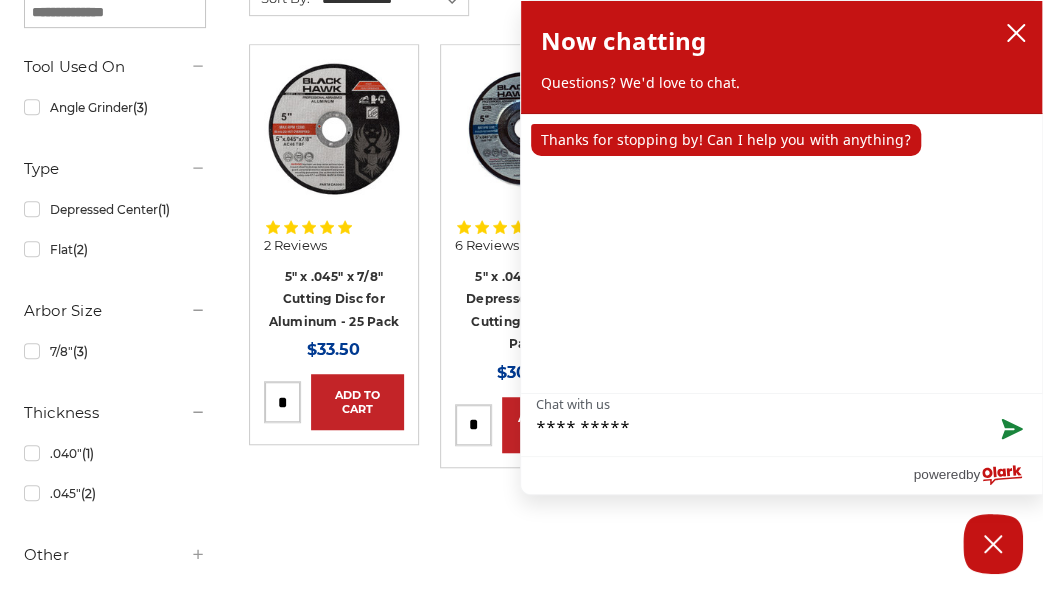 type on "**********" 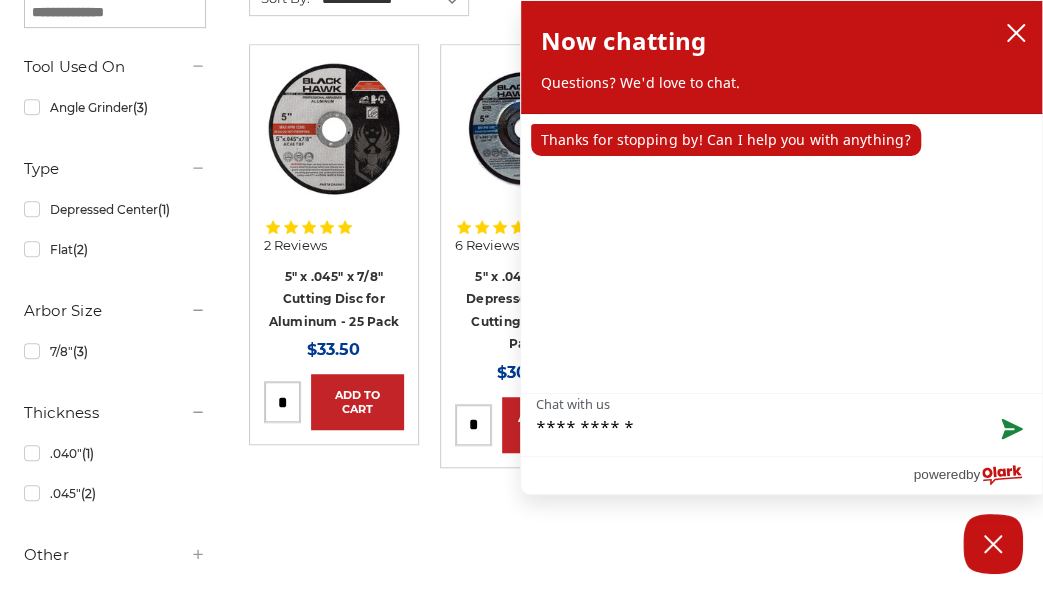 type on "**********" 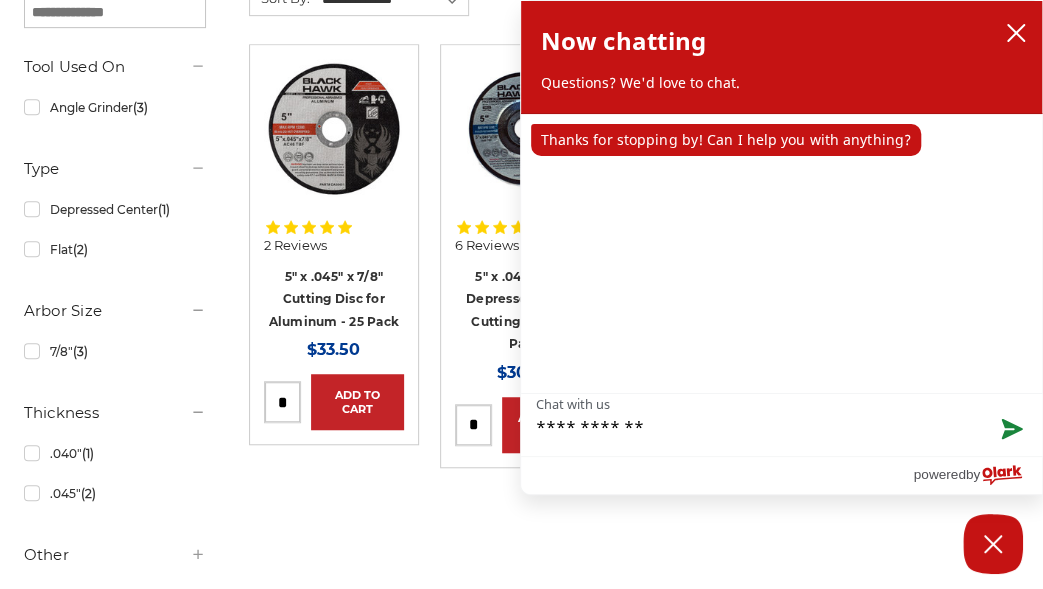 type on "**********" 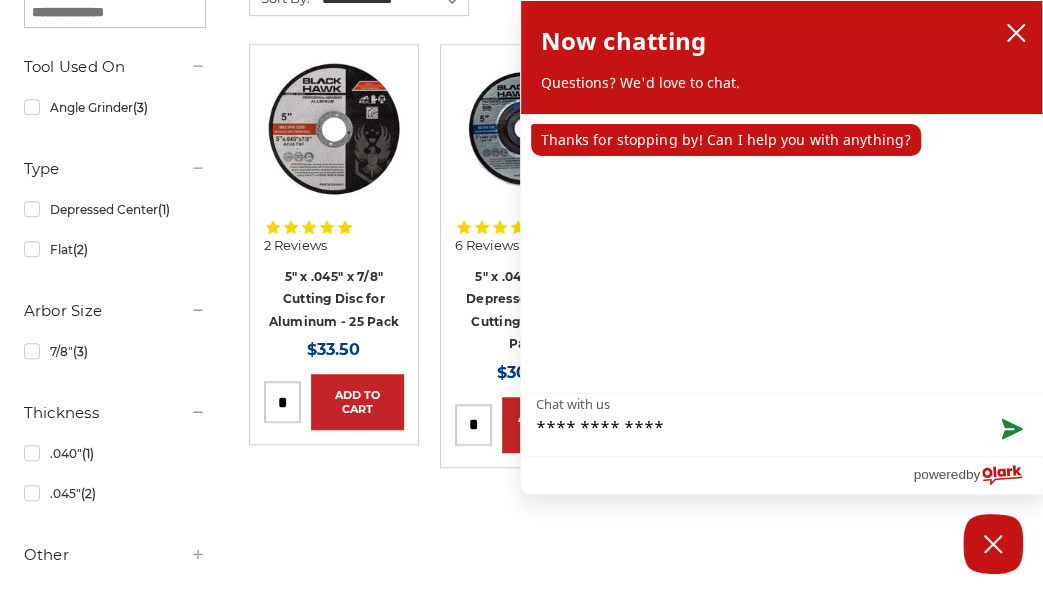type on "**********" 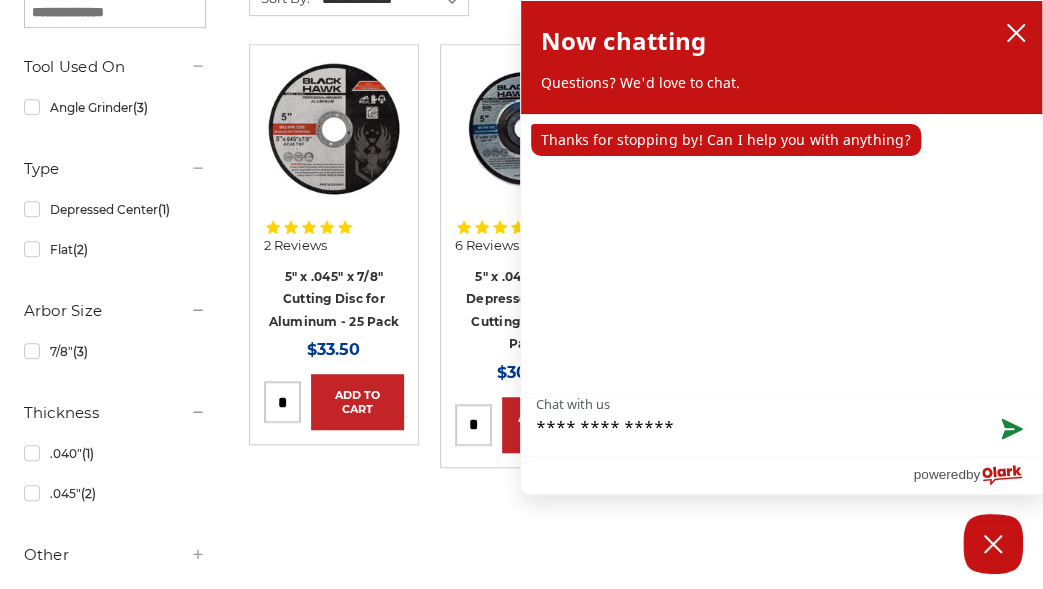 type on "**********" 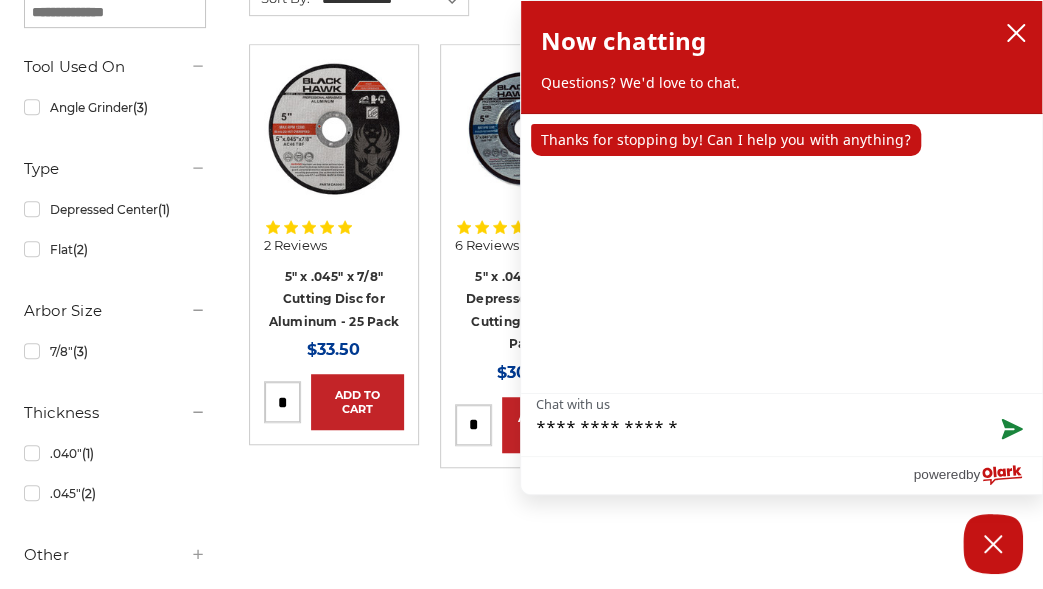 type on "**********" 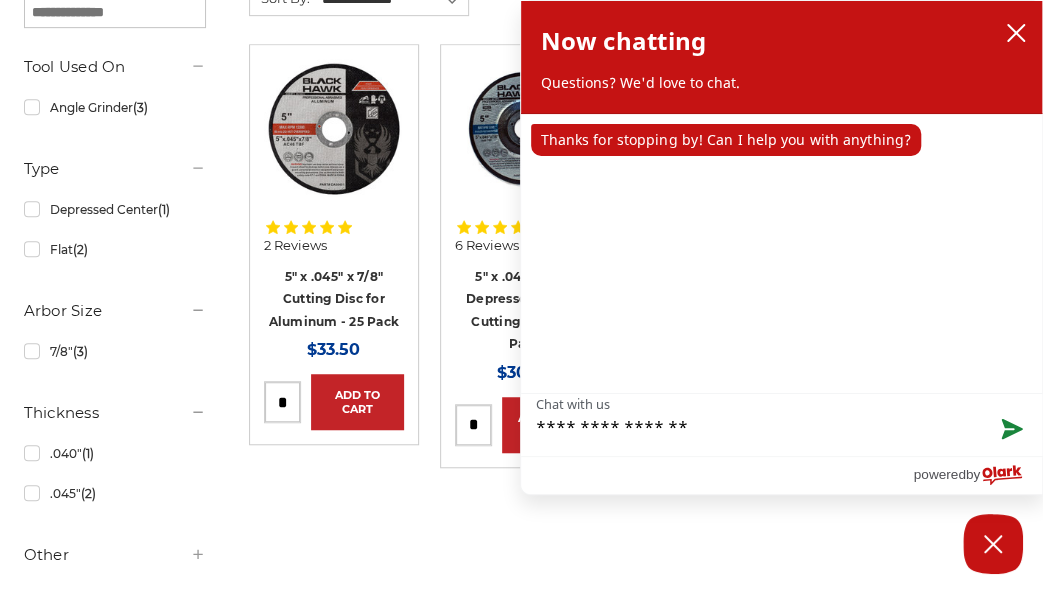 type on "**********" 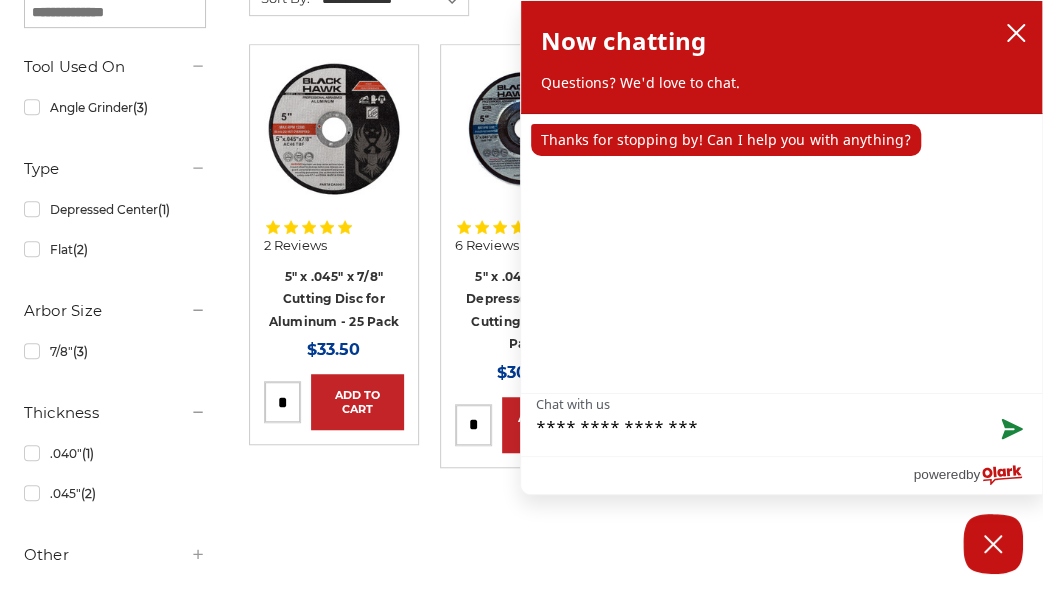 type on "**********" 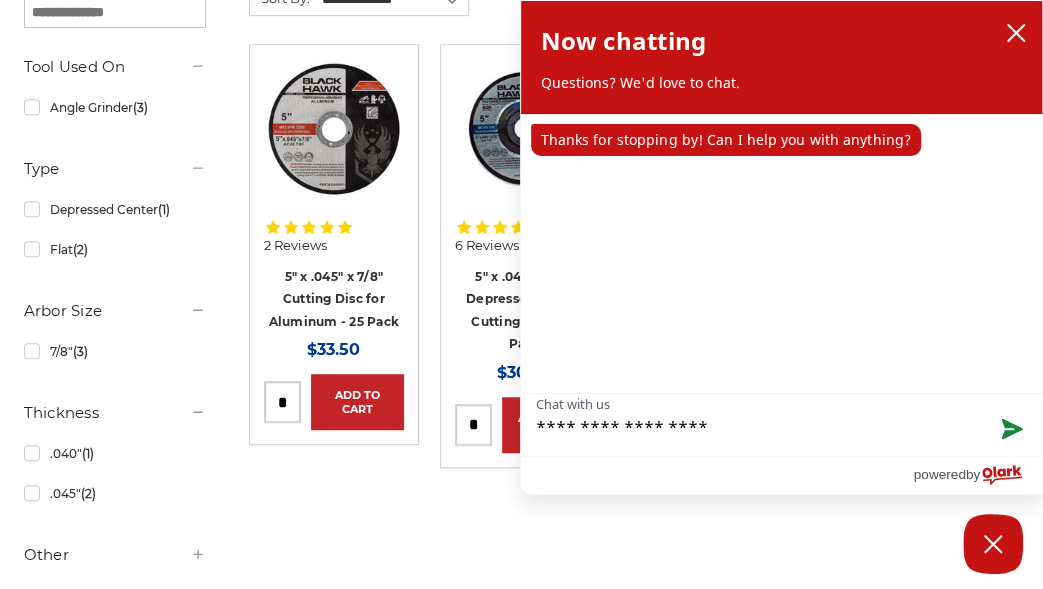 type on "**********" 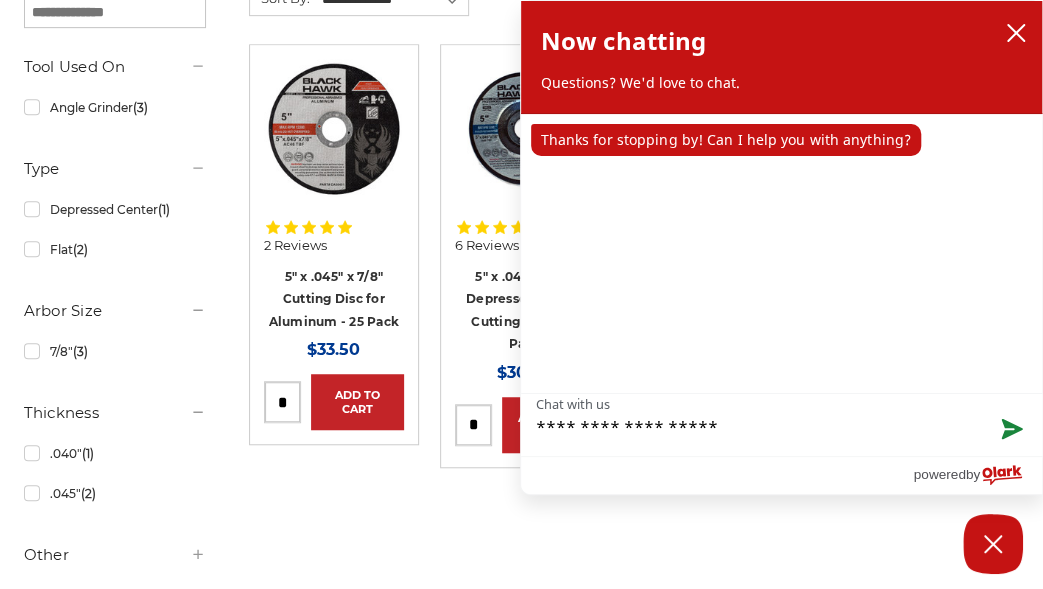 type on "**********" 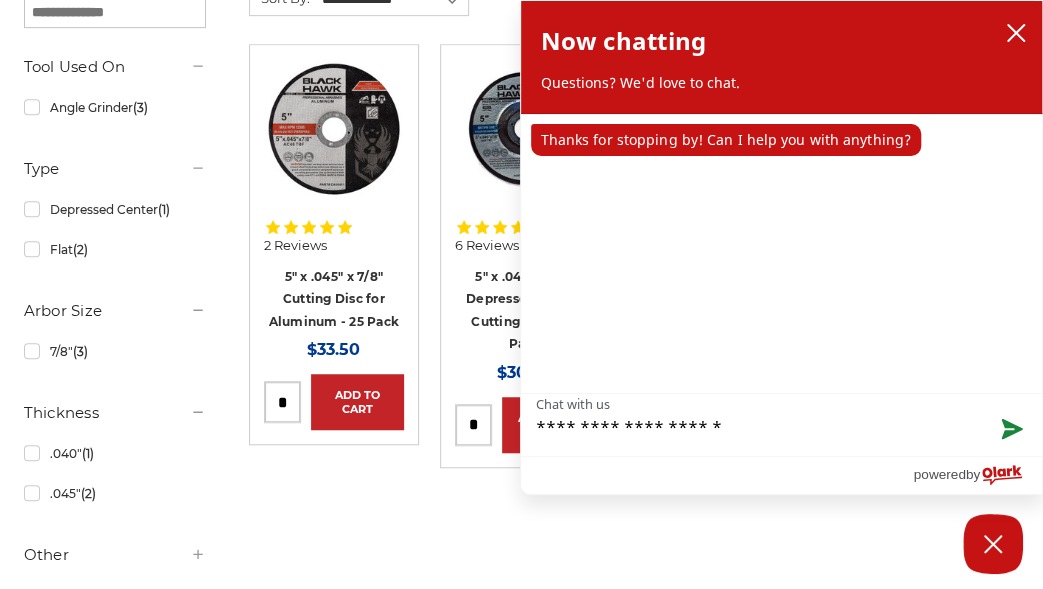 type on "**********" 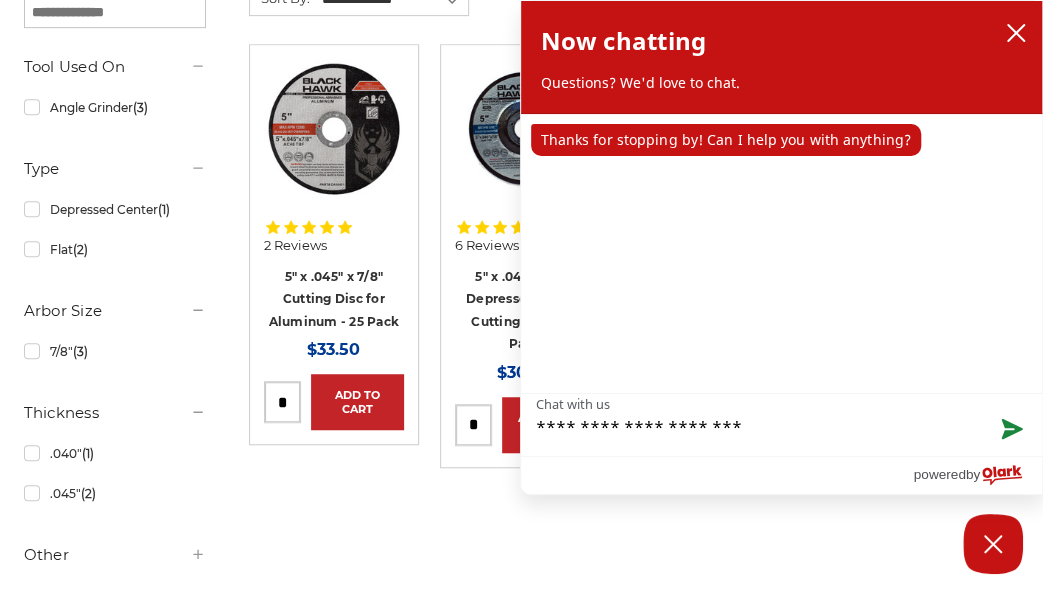 type on "**********" 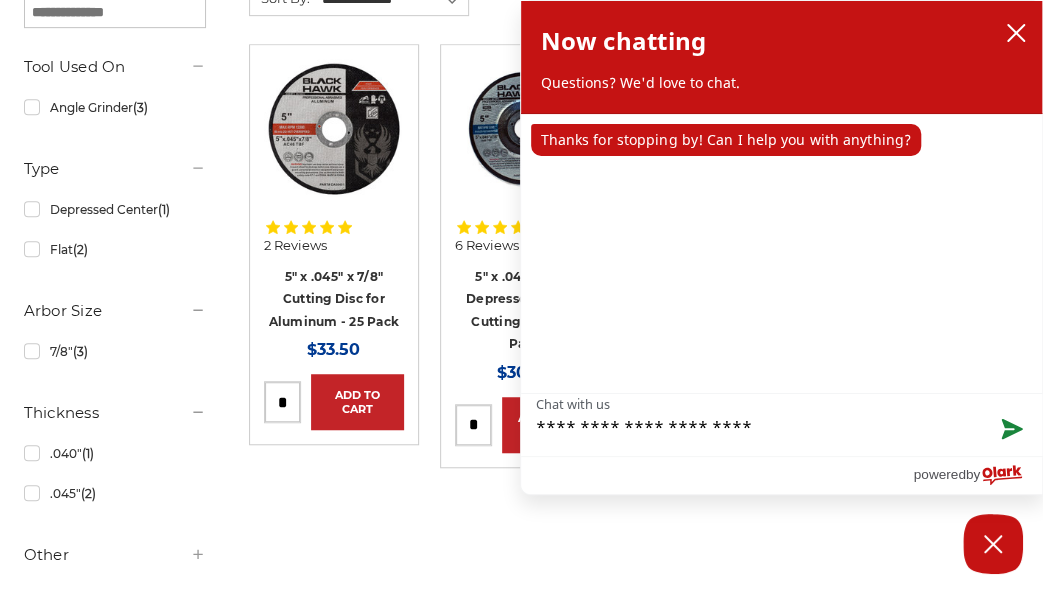 type on "**********" 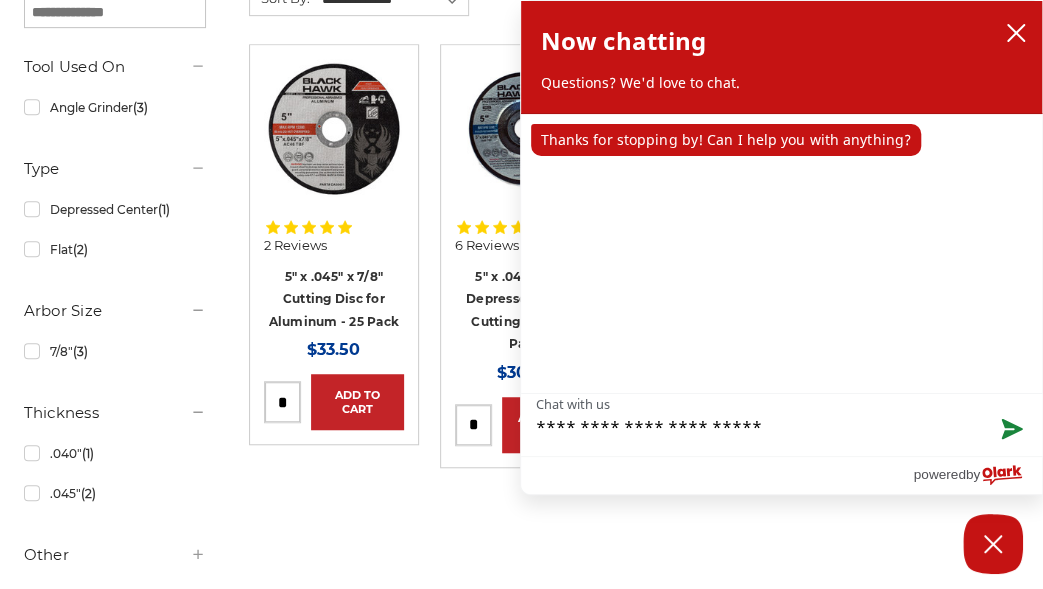 type on "**********" 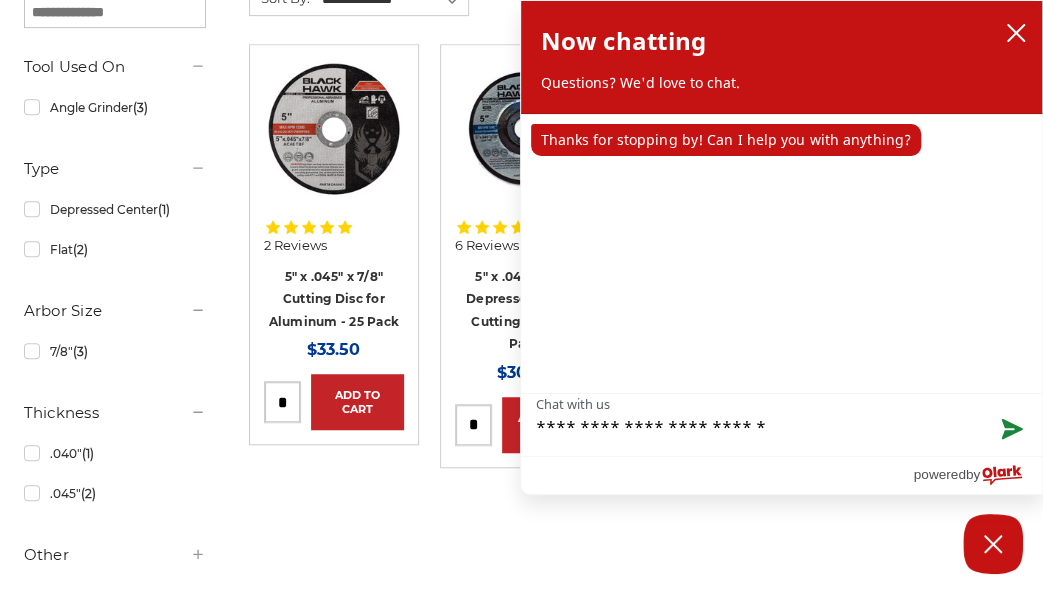 type on "**********" 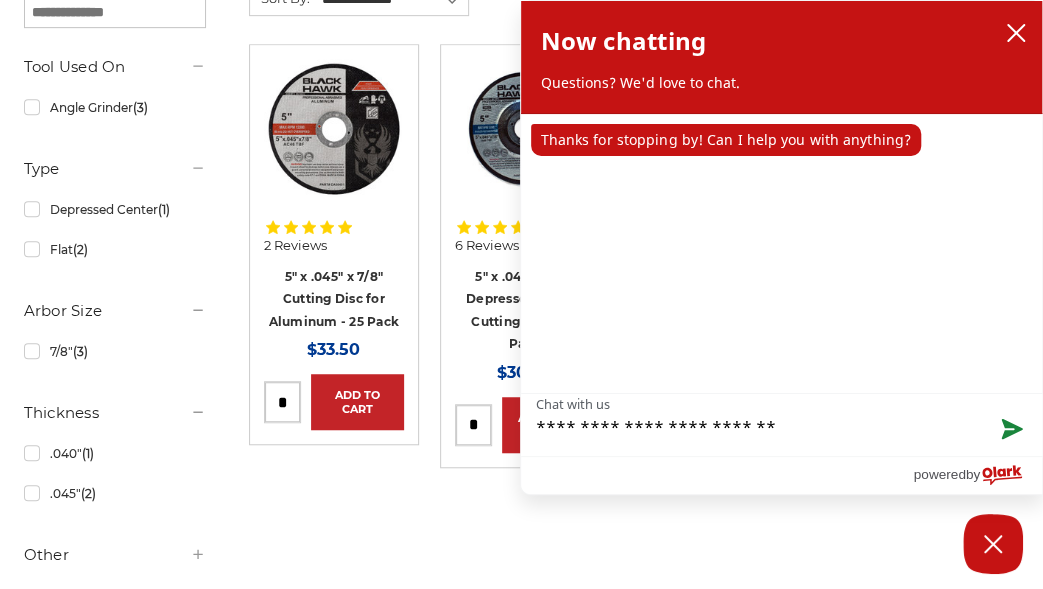 type on "**********" 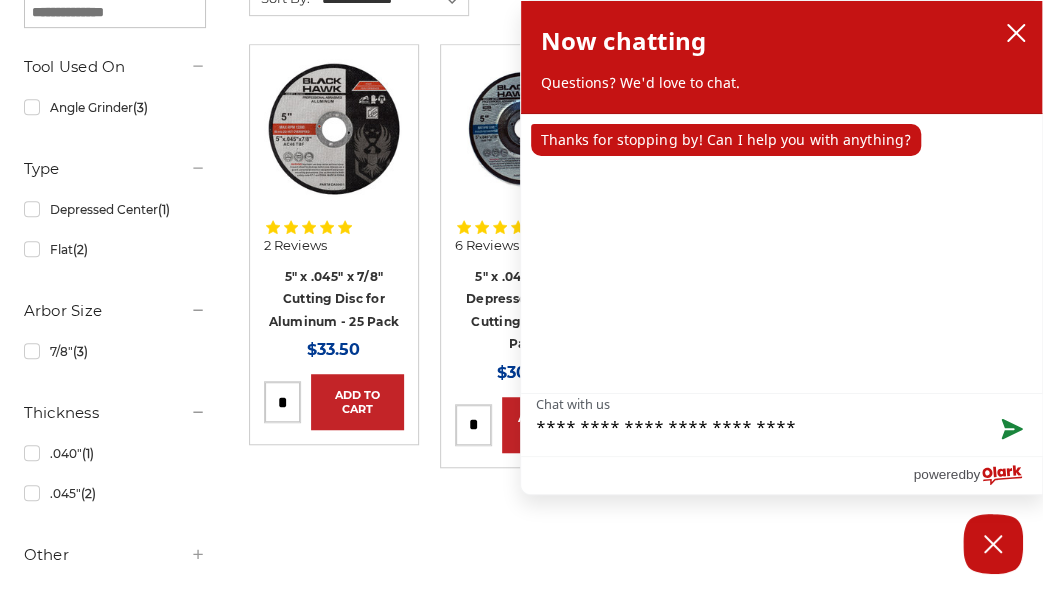 type on "**********" 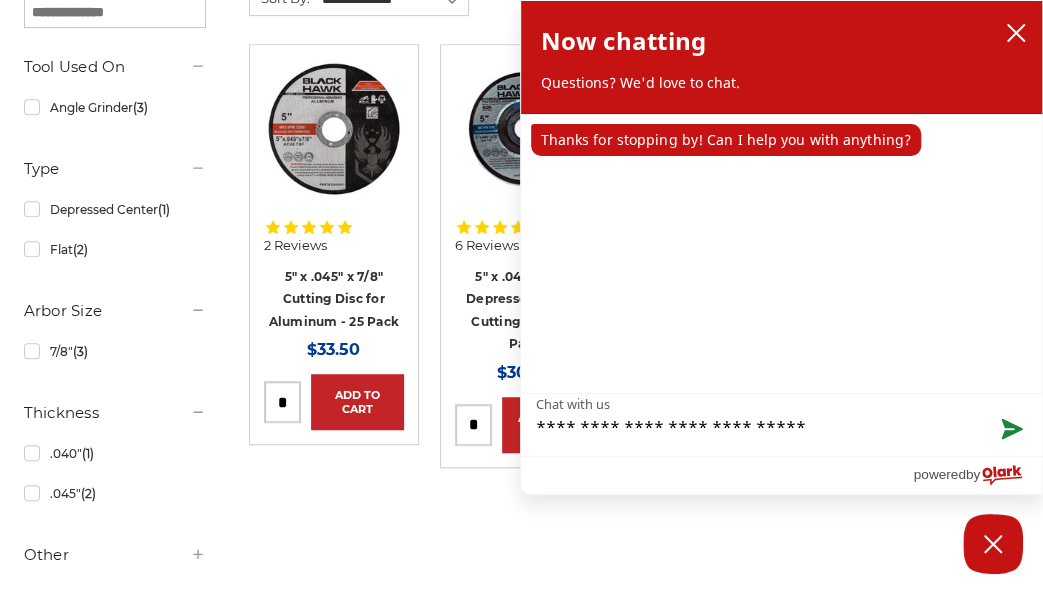 type on "**********" 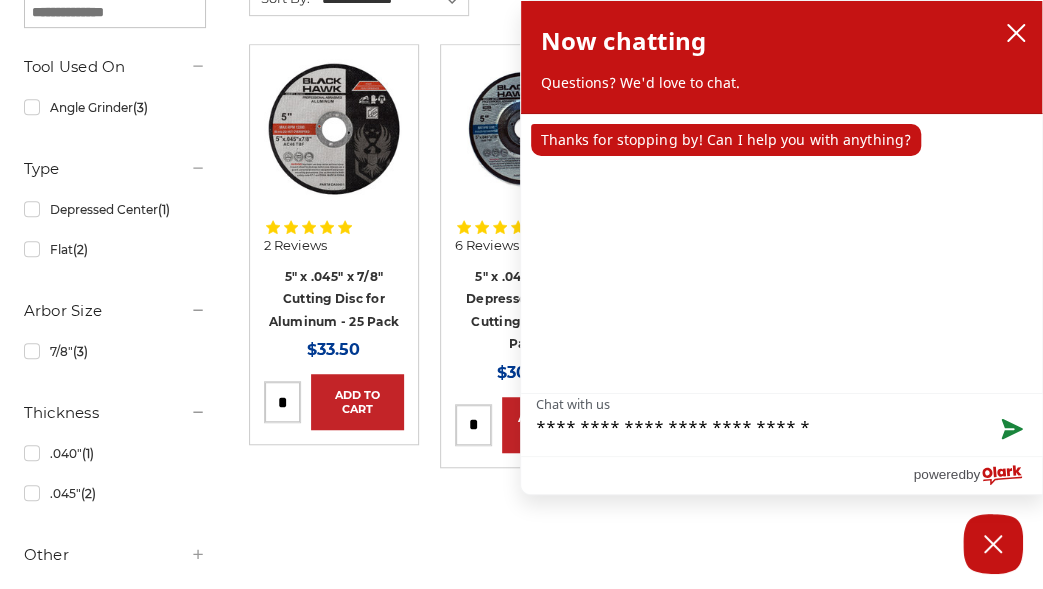type on "**********" 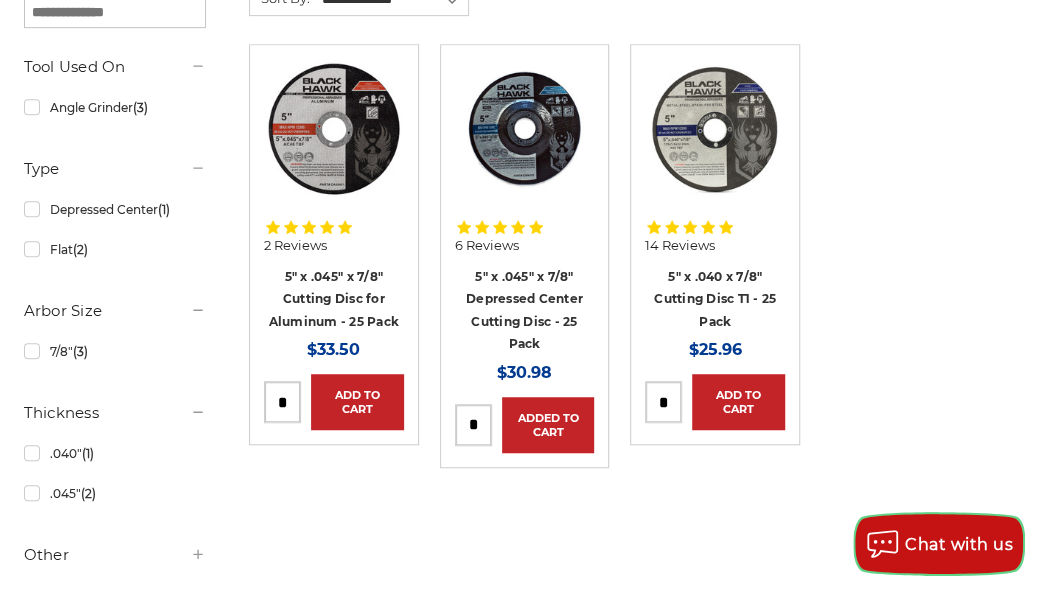 click on "Chat with us" at bounding box center [959, 544] 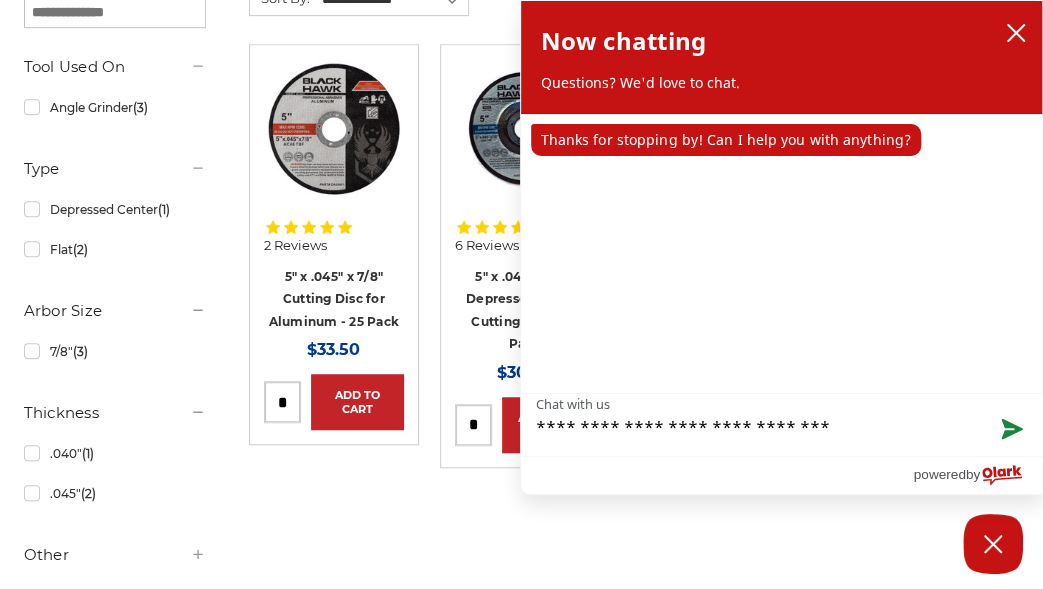 type on "**********" 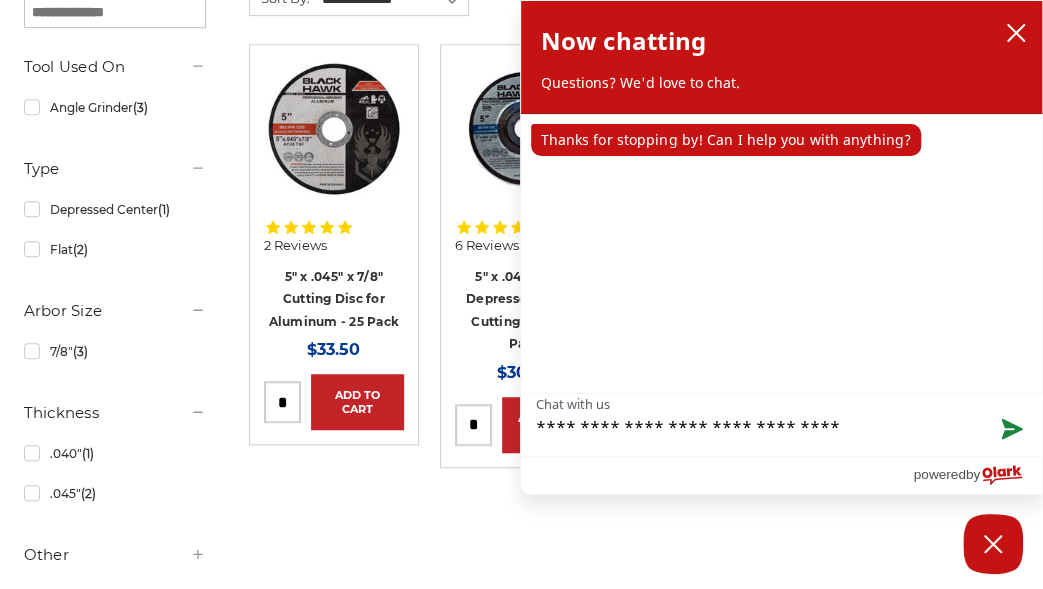 type on "**********" 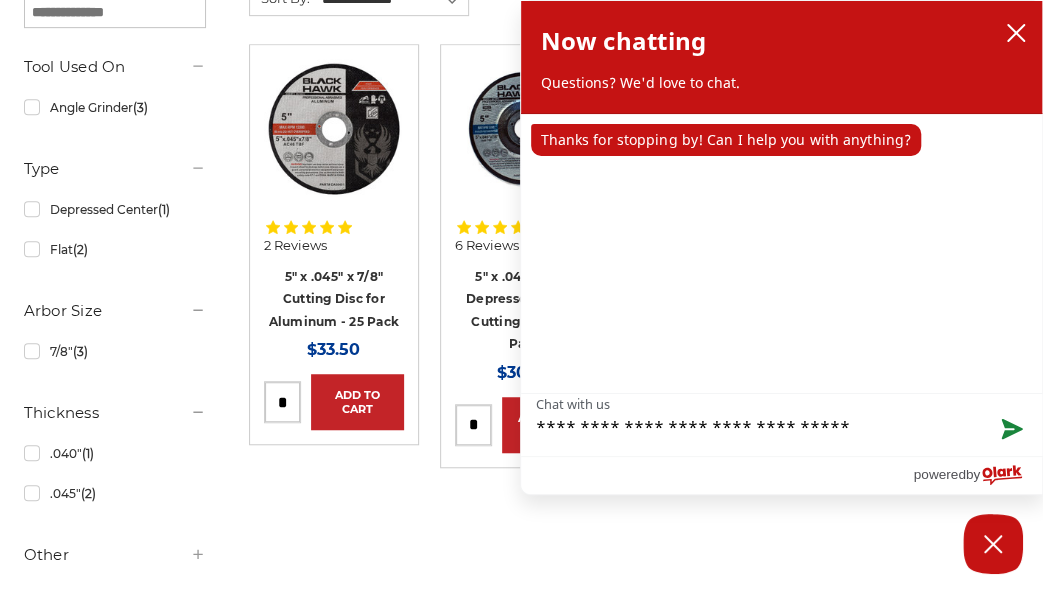 type on "**********" 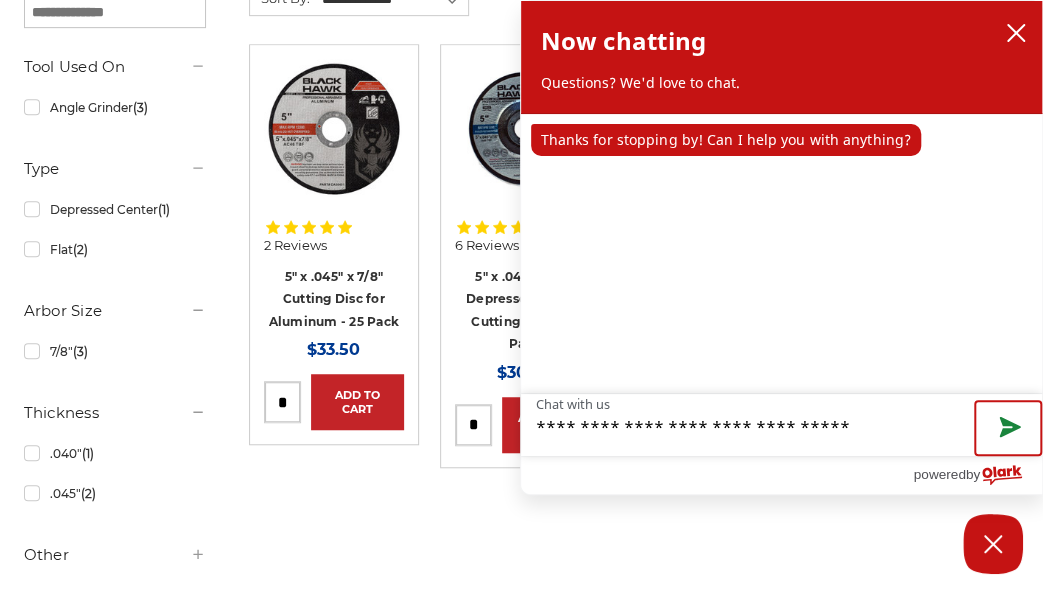 click at bounding box center [1008, 428] 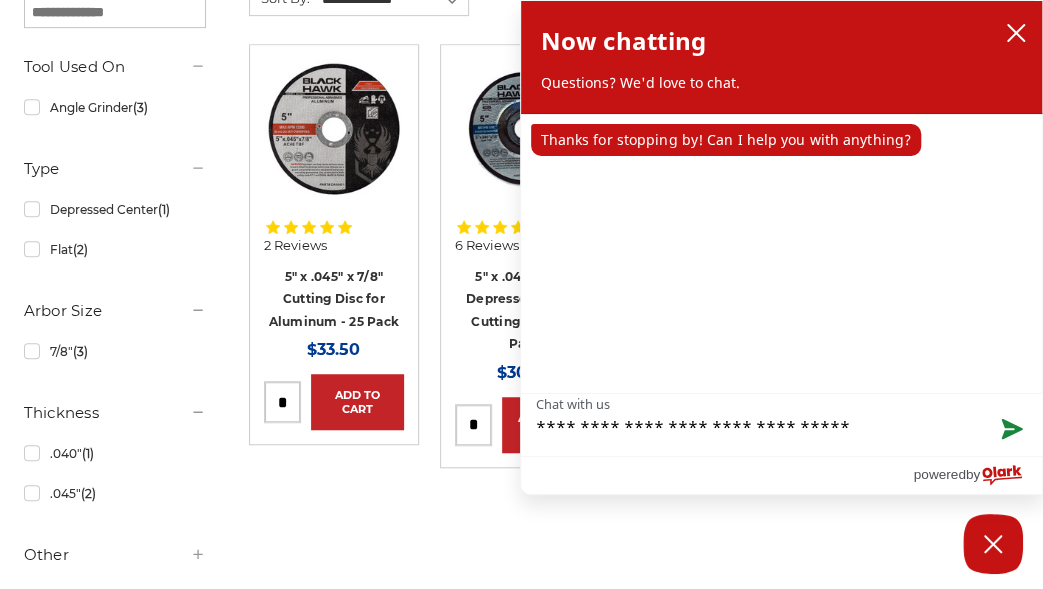 type 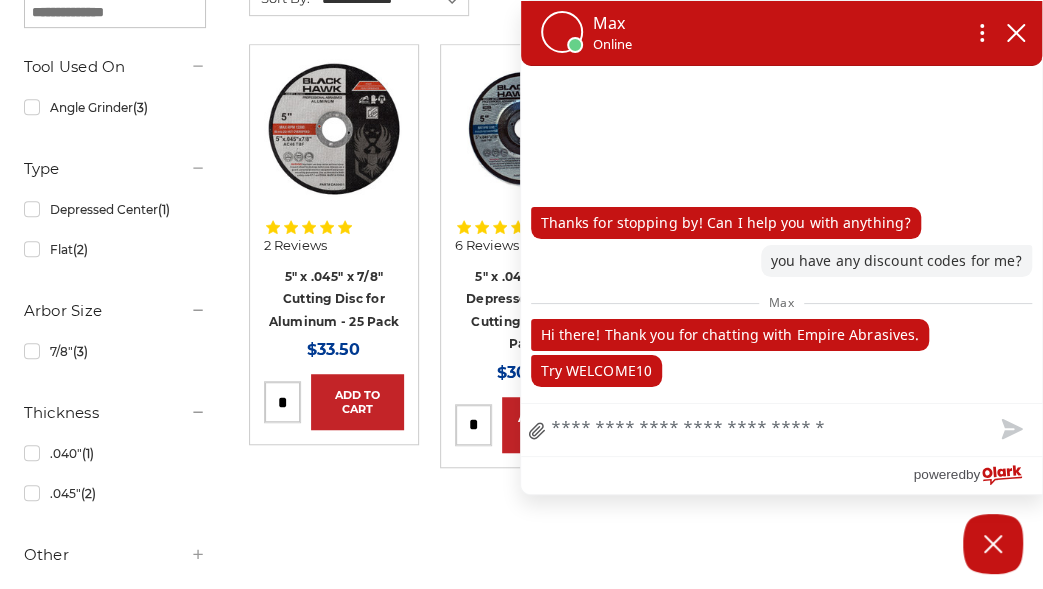 click on "Quick view
2 Reviews
5" x .045" x 7/8" Cutting Disc for Aluminum - 25 Pack
MSRP:
Was:
Now:
$33.50
Add to Cart" at bounding box center (333, 265) 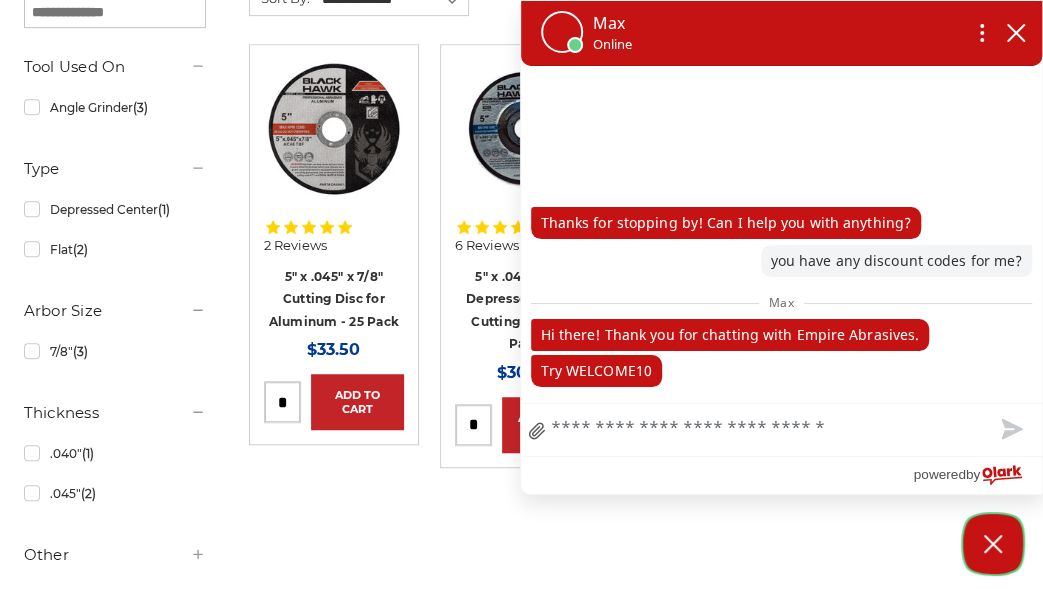 click 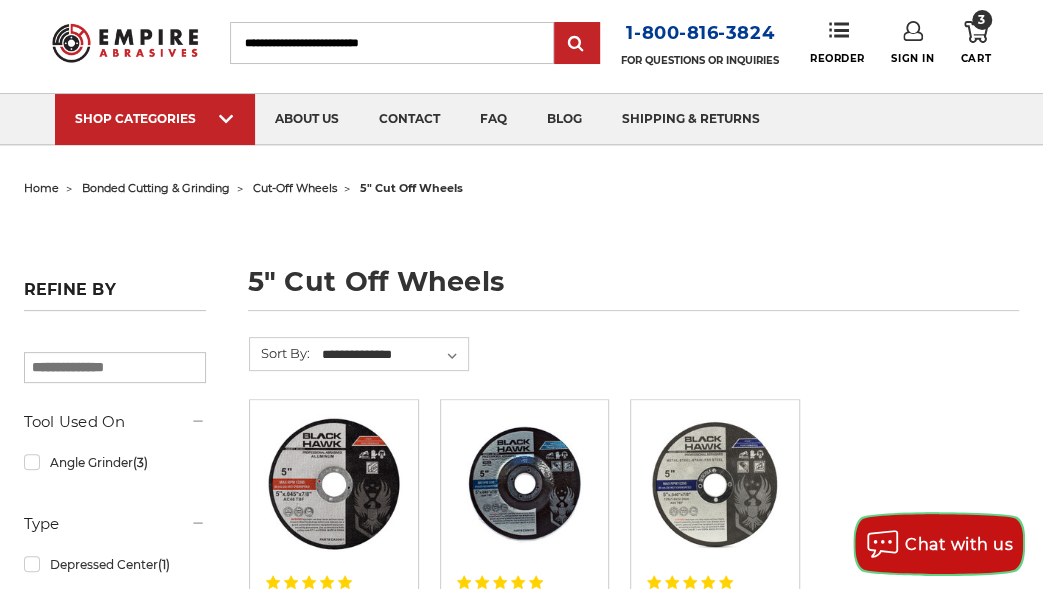 scroll, scrollTop: 0, scrollLeft: 0, axis: both 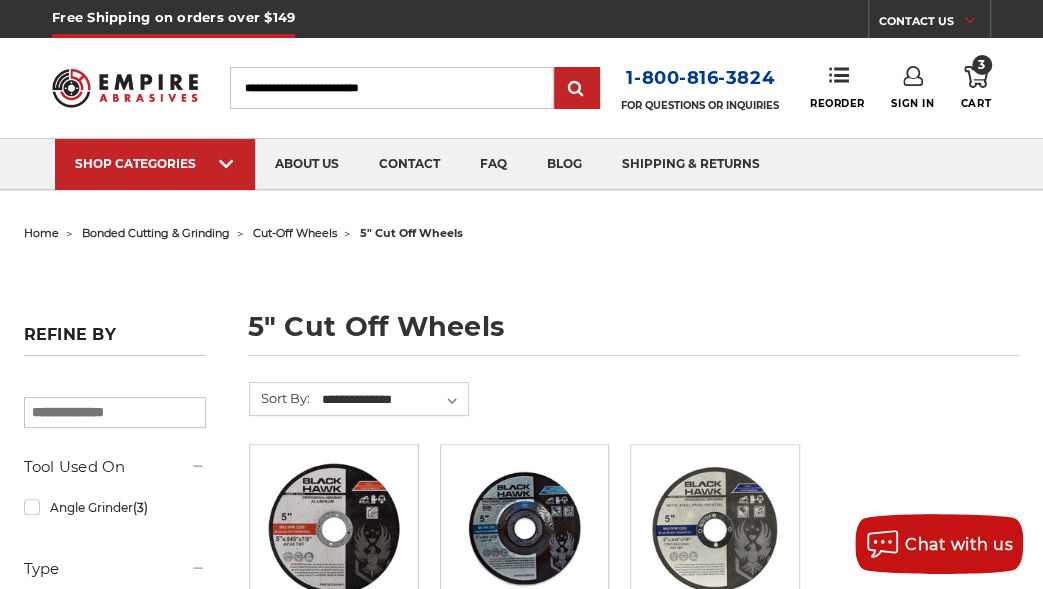 click on "3" at bounding box center (982, 65) 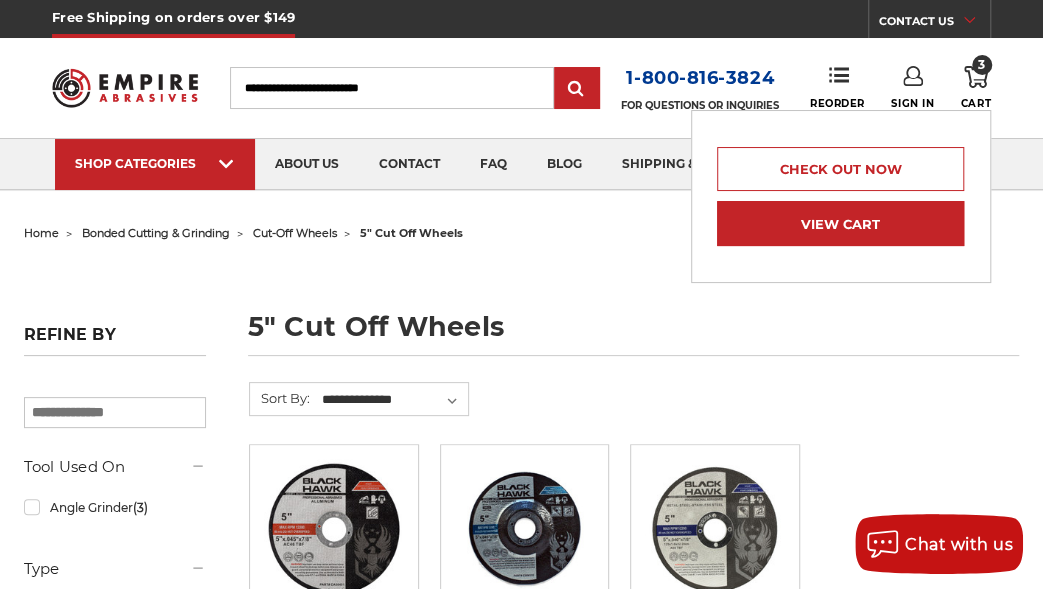 click on "View Cart" at bounding box center (840, 223) 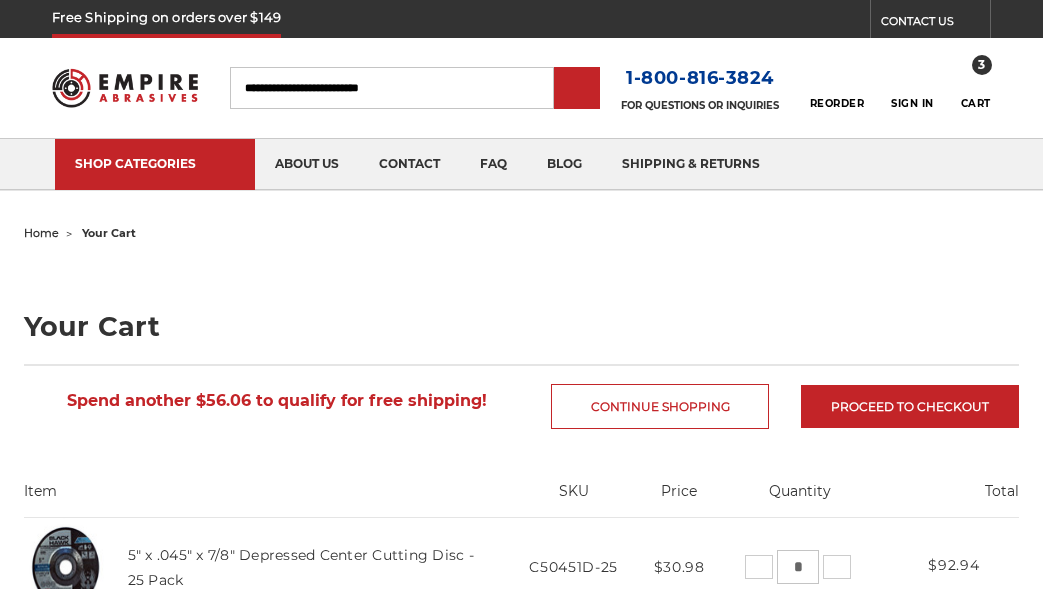 scroll, scrollTop: 0, scrollLeft: 0, axis: both 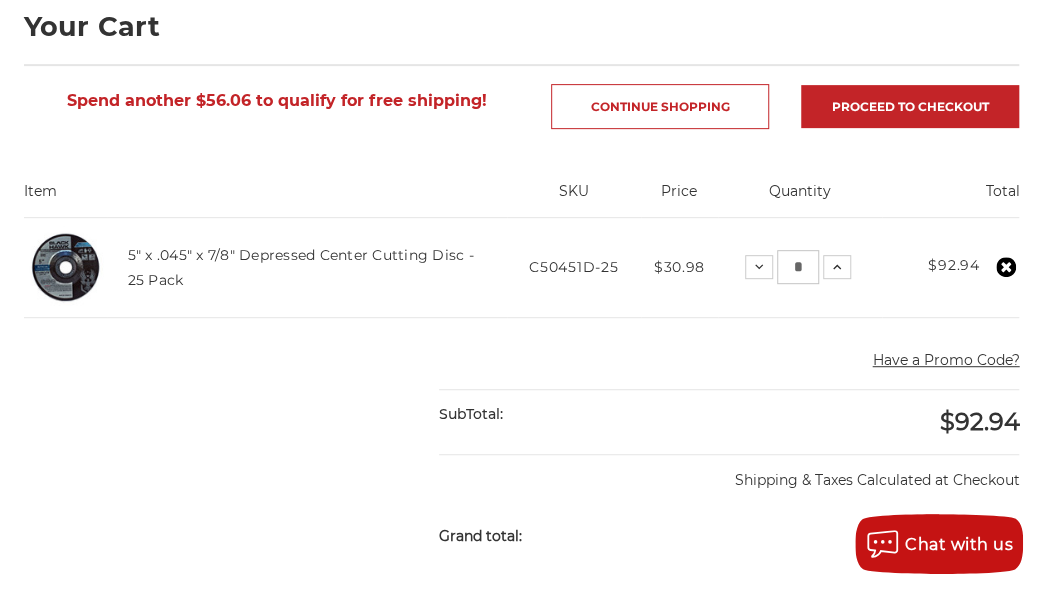 click on "Have a Promo Code?" at bounding box center [945, 360] 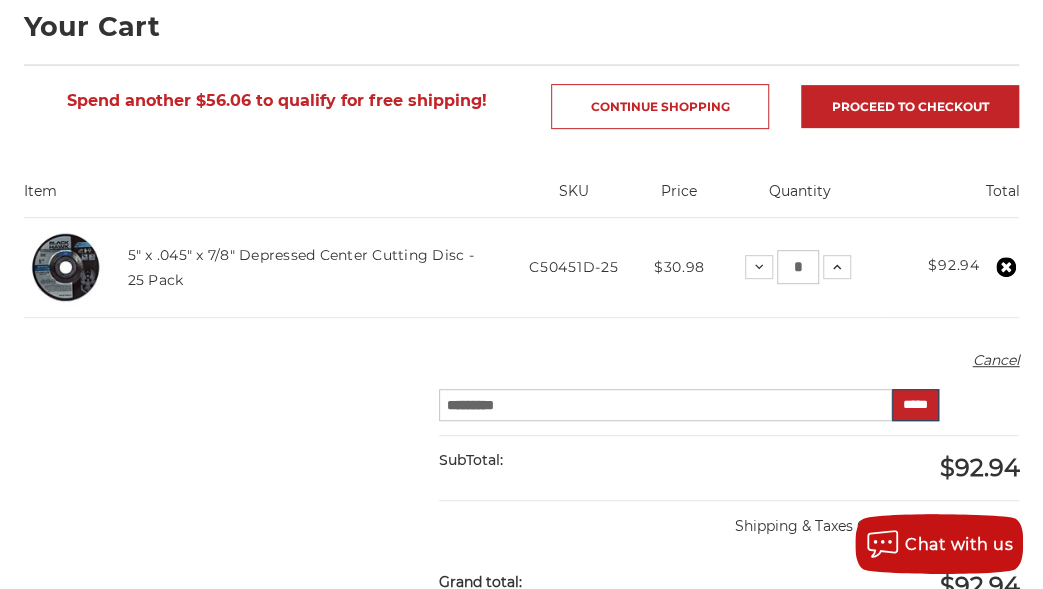 type on "*********" 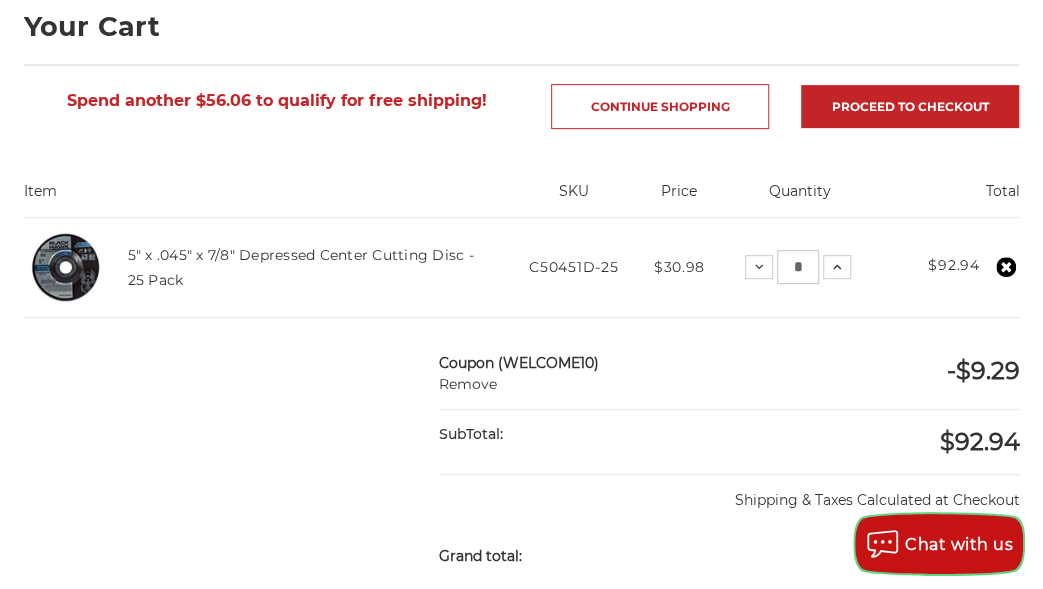 click on "Chat with us" at bounding box center [959, 544] 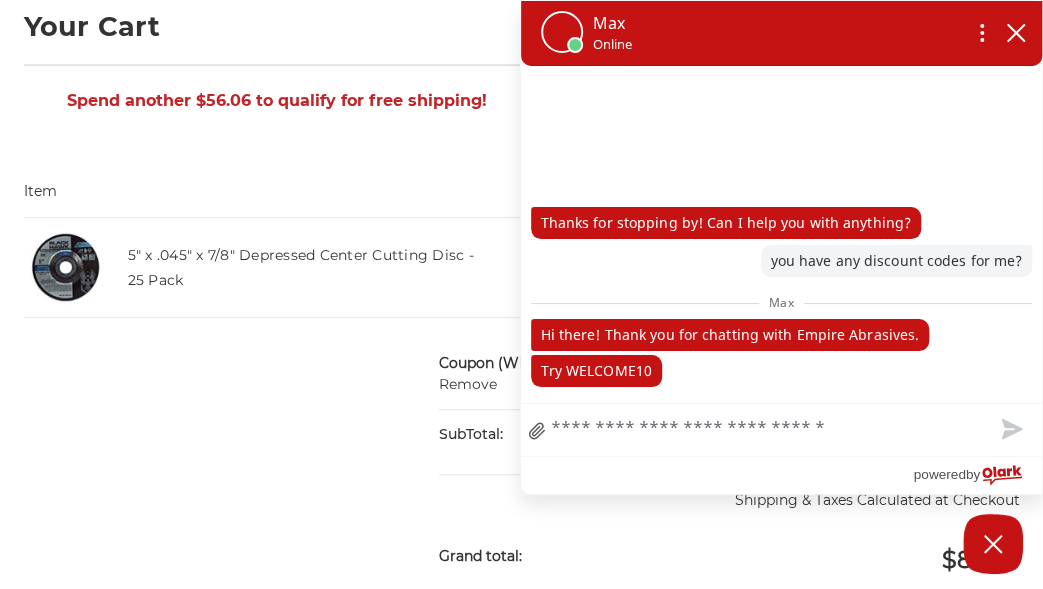 type on "*" 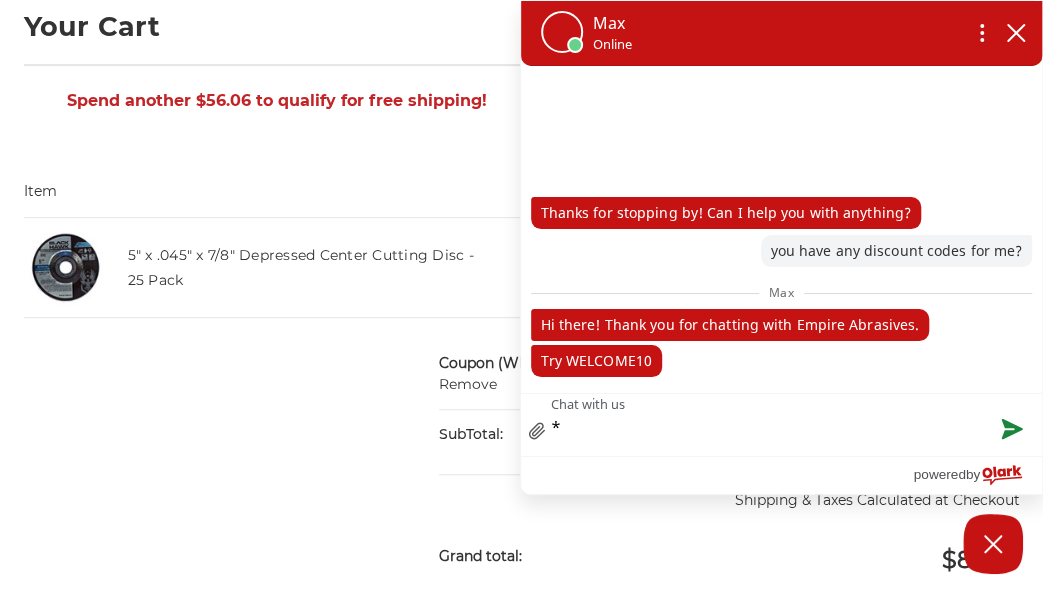 type on "**" 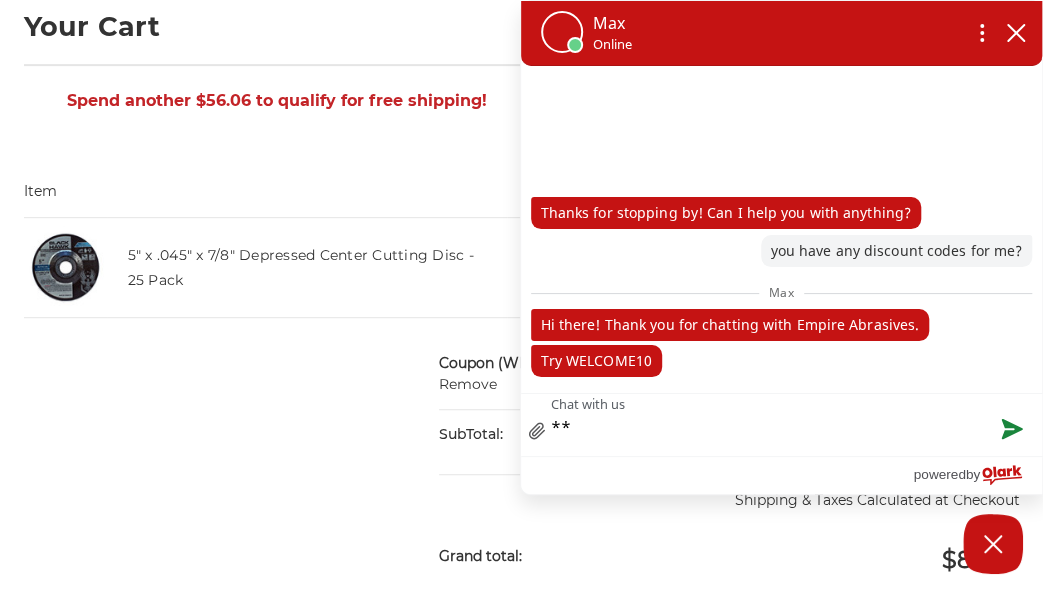 type on "***" 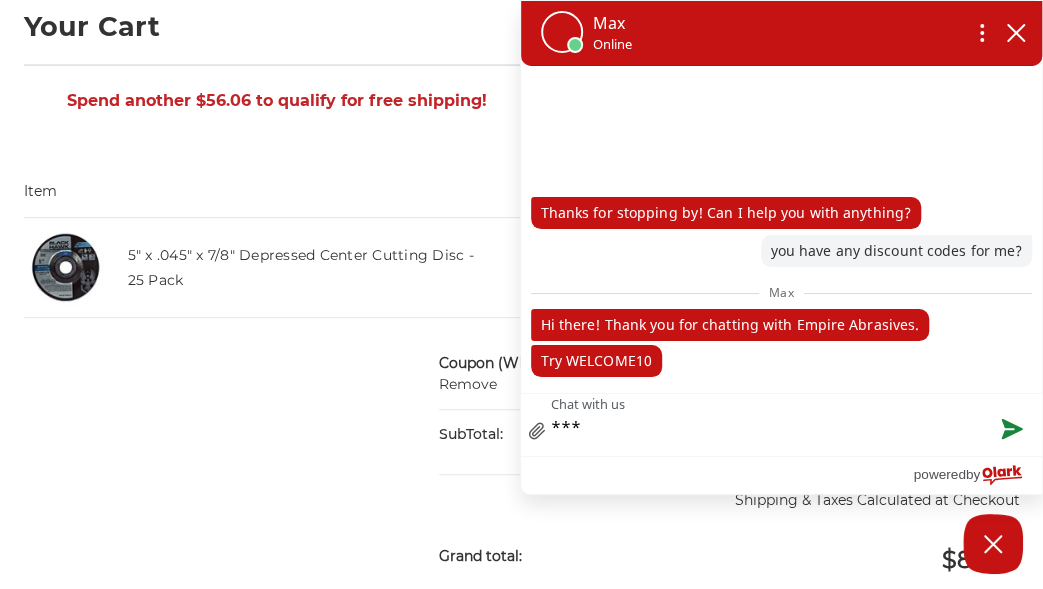 type on "****" 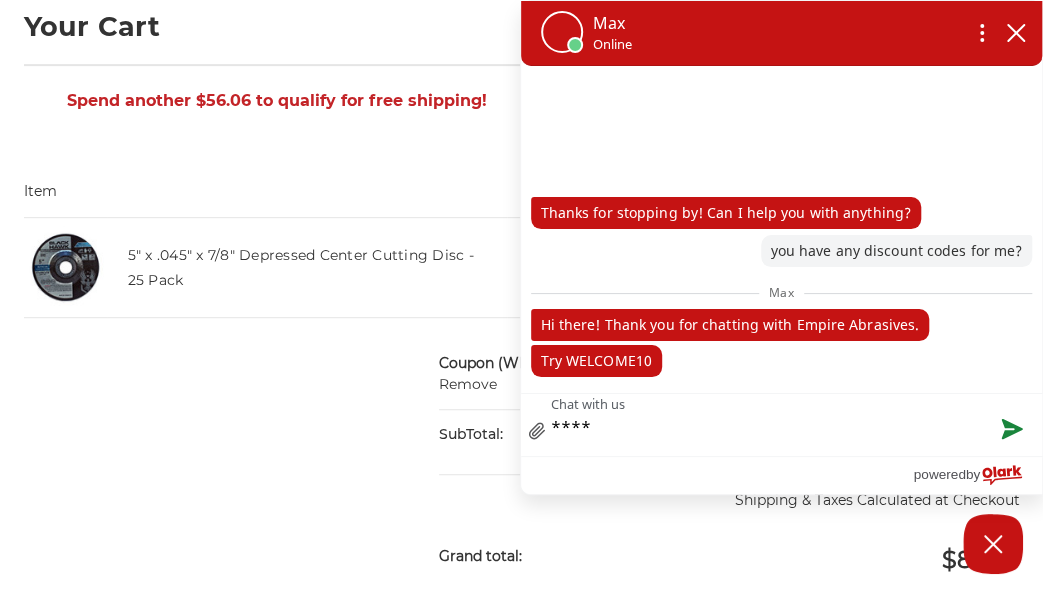 type on "*****" 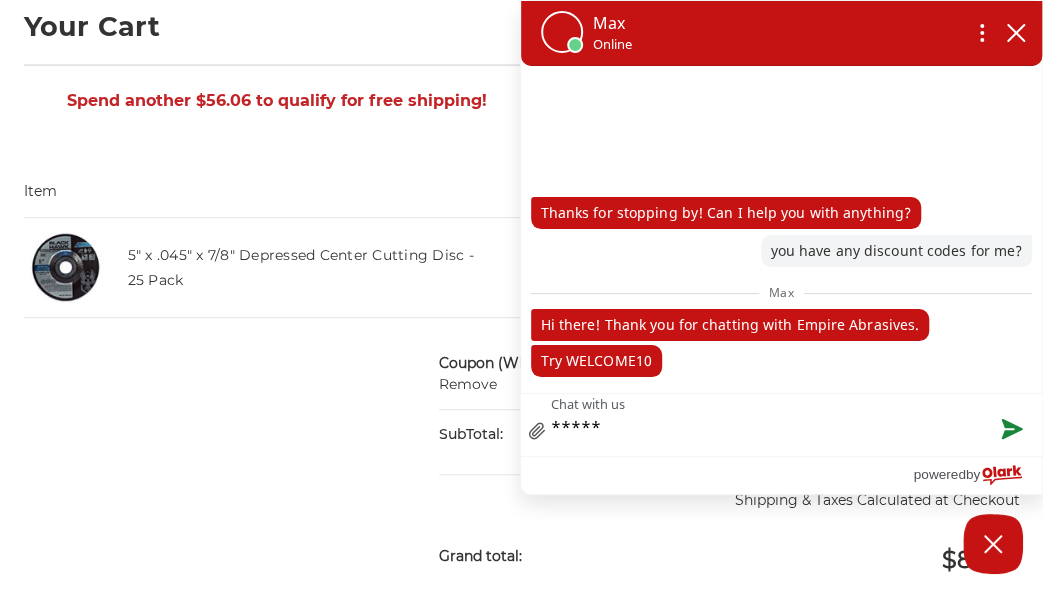 type on "******" 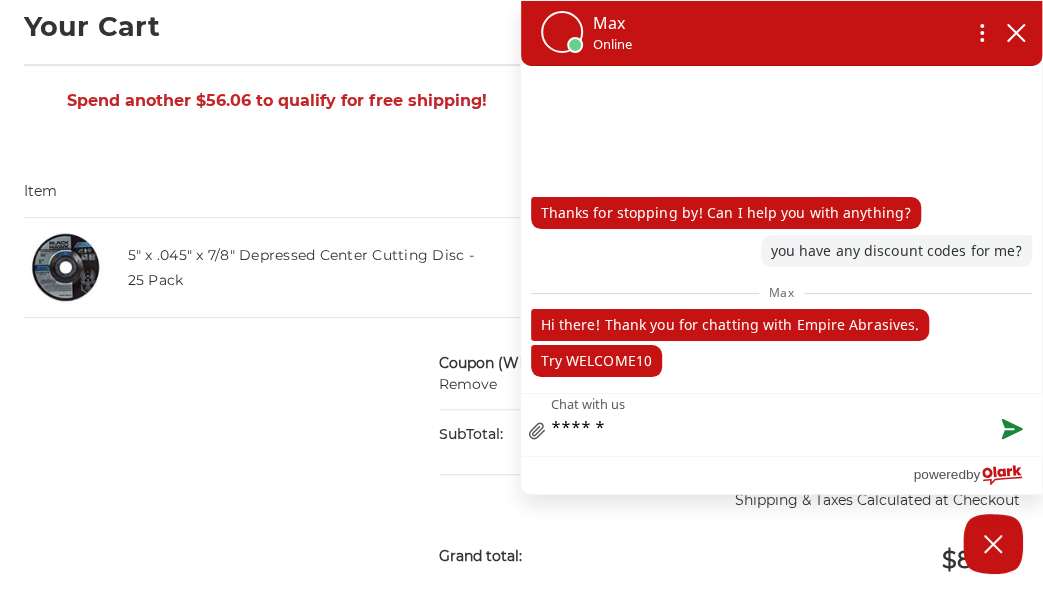 type on "******" 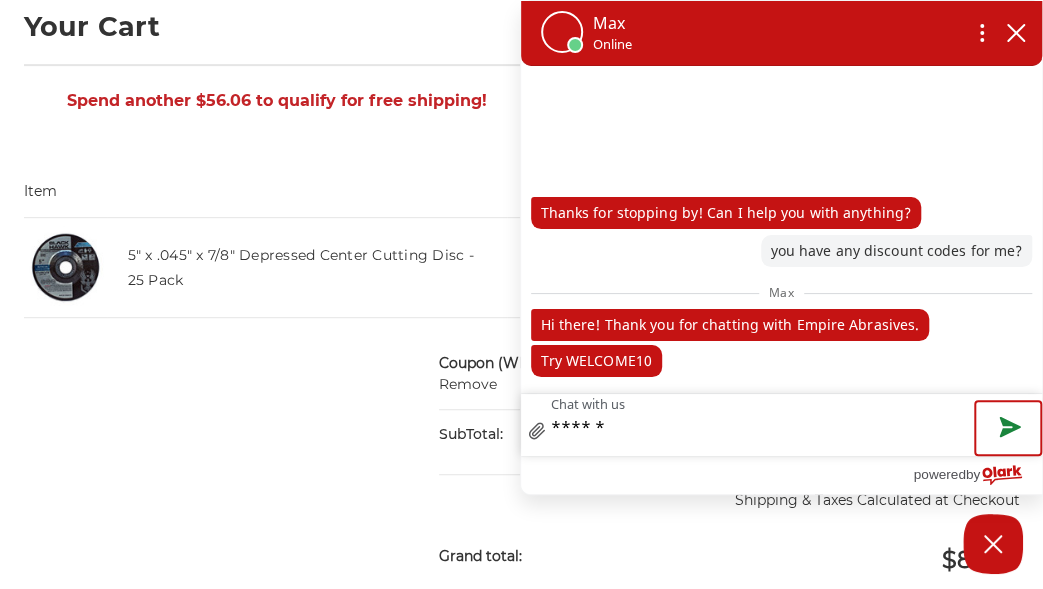 click at bounding box center [1008, 428] 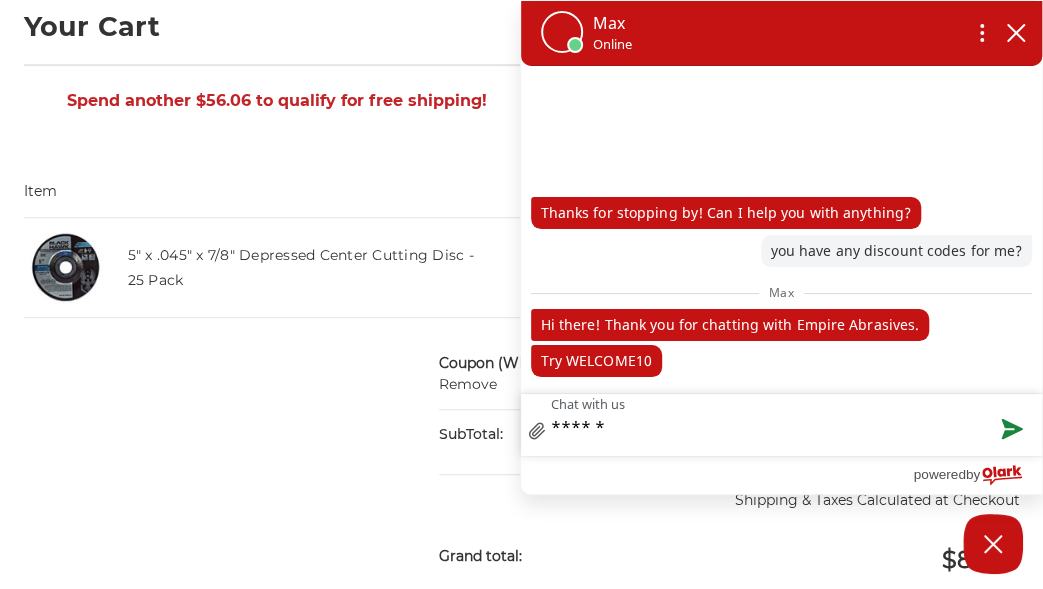 type 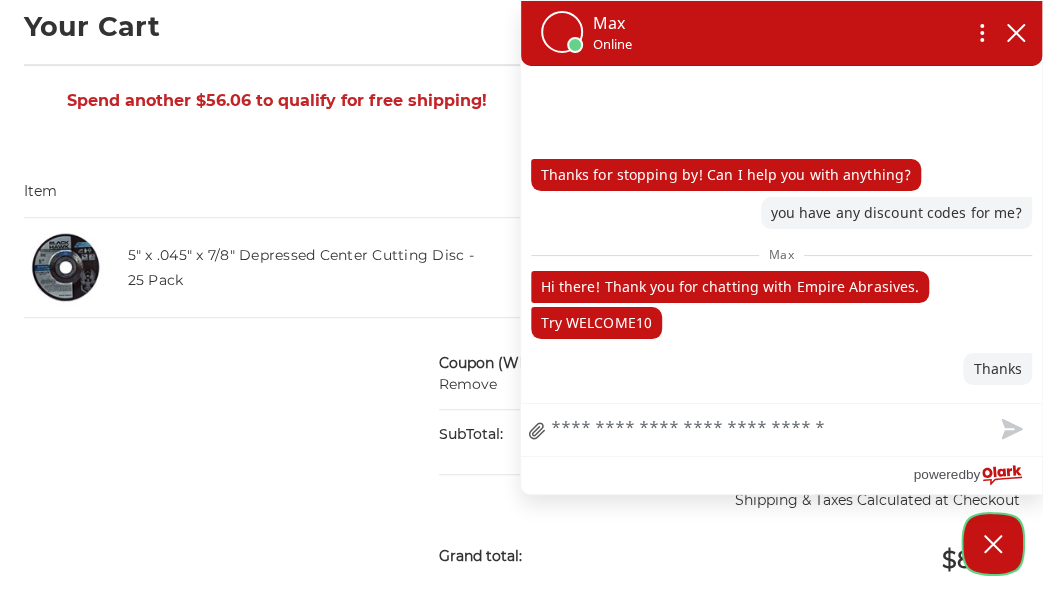 click 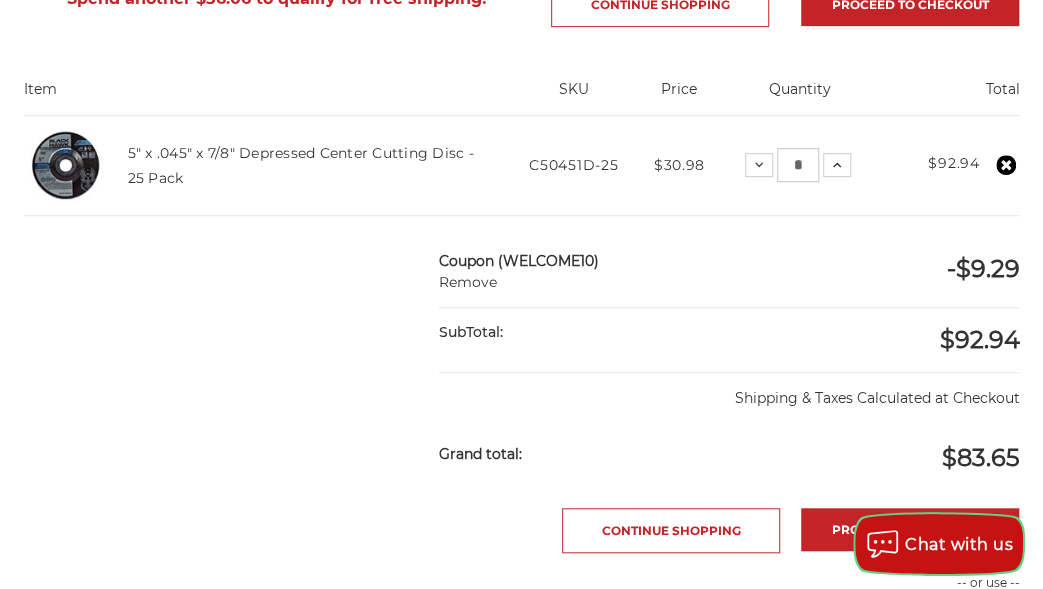 scroll, scrollTop: 500, scrollLeft: 0, axis: vertical 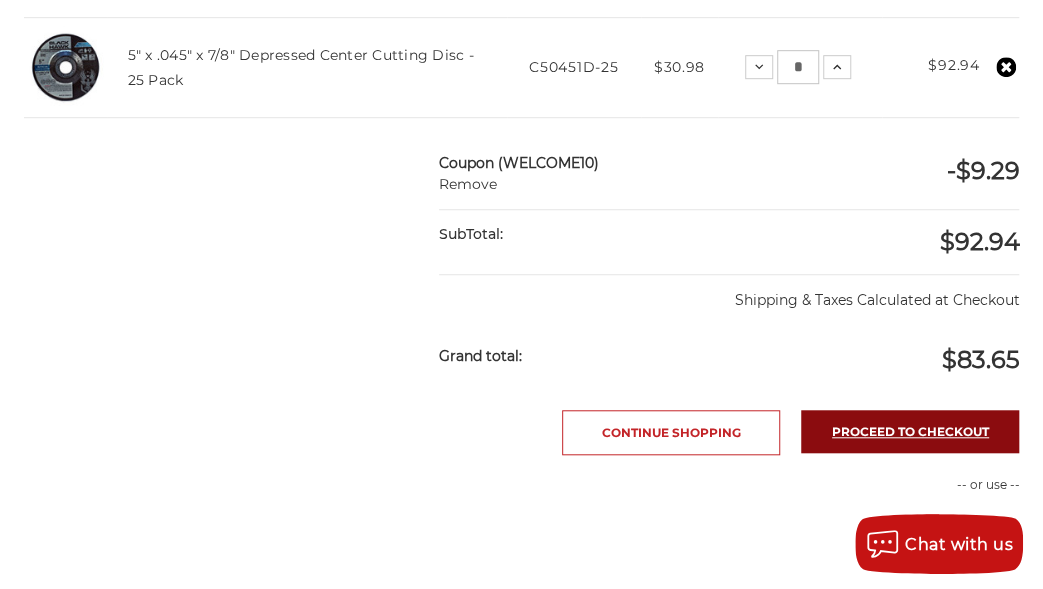 click on "Proceed to checkout" at bounding box center [910, 431] 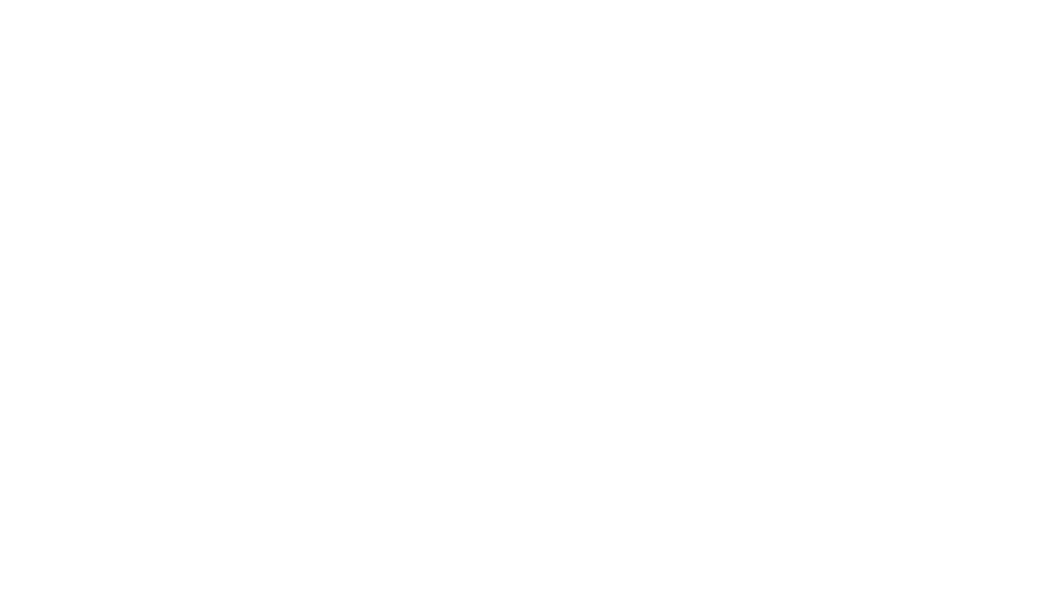scroll, scrollTop: 0, scrollLeft: 0, axis: both 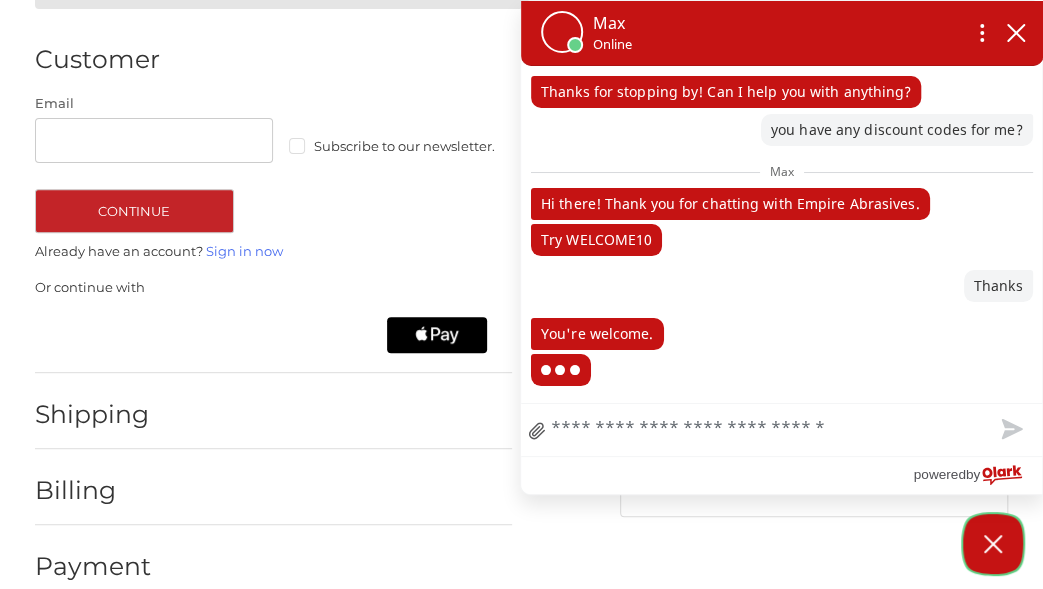click 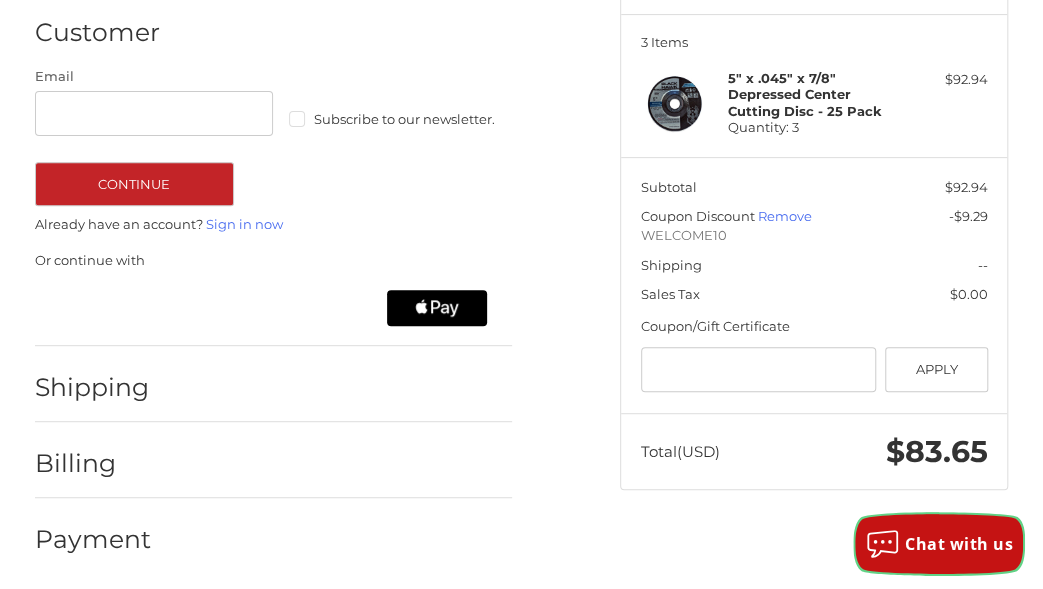 scroll, scrollTop: 244, scrollLeft: 0, axis: vertical 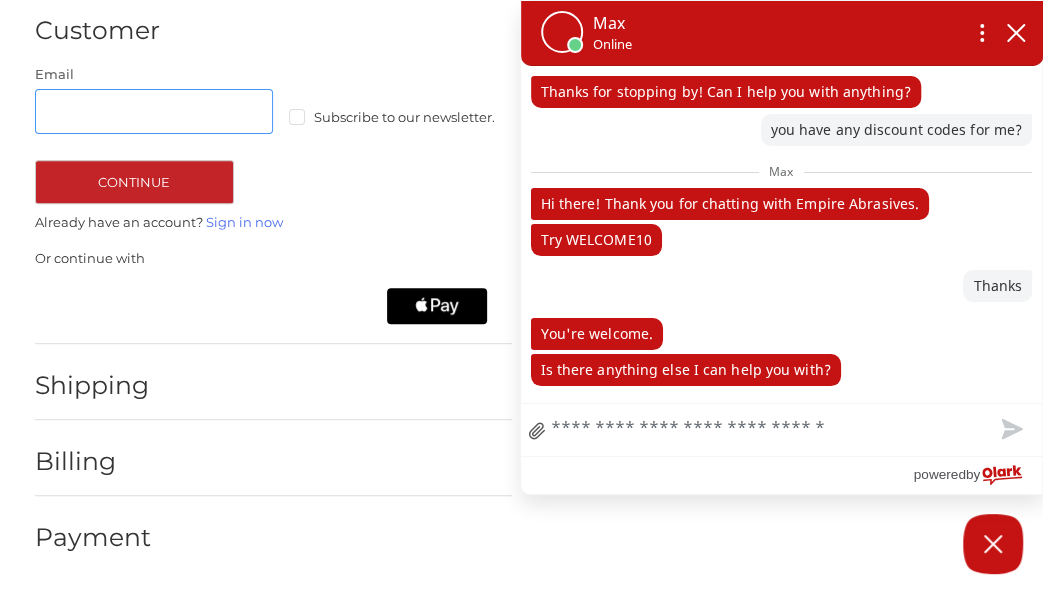 click on "Email" at bounding box center [154, 111] 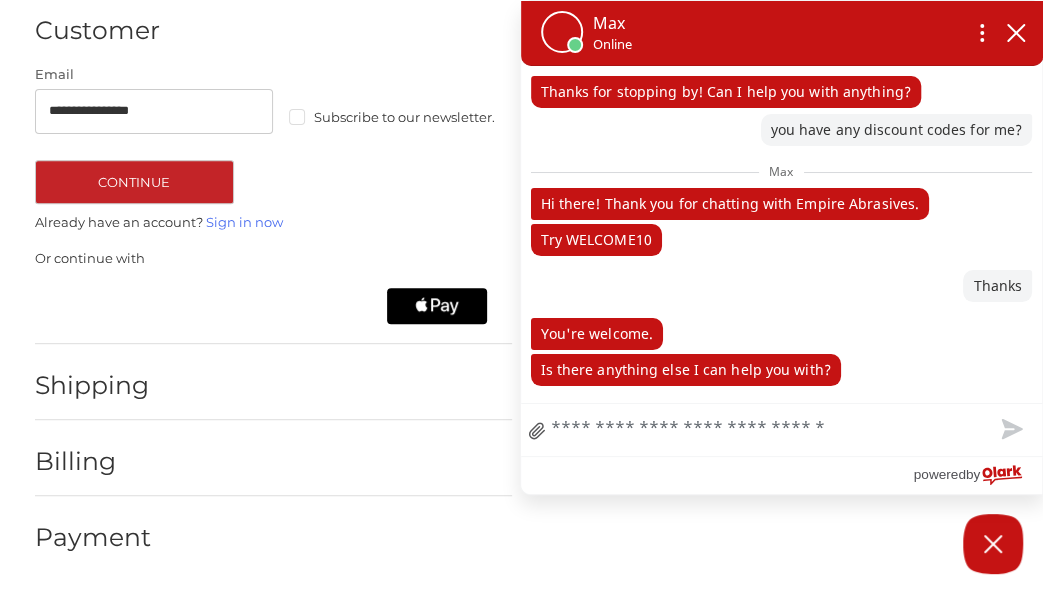 click on "Subscribe to our newsletter." at bounding box center (408, 117) 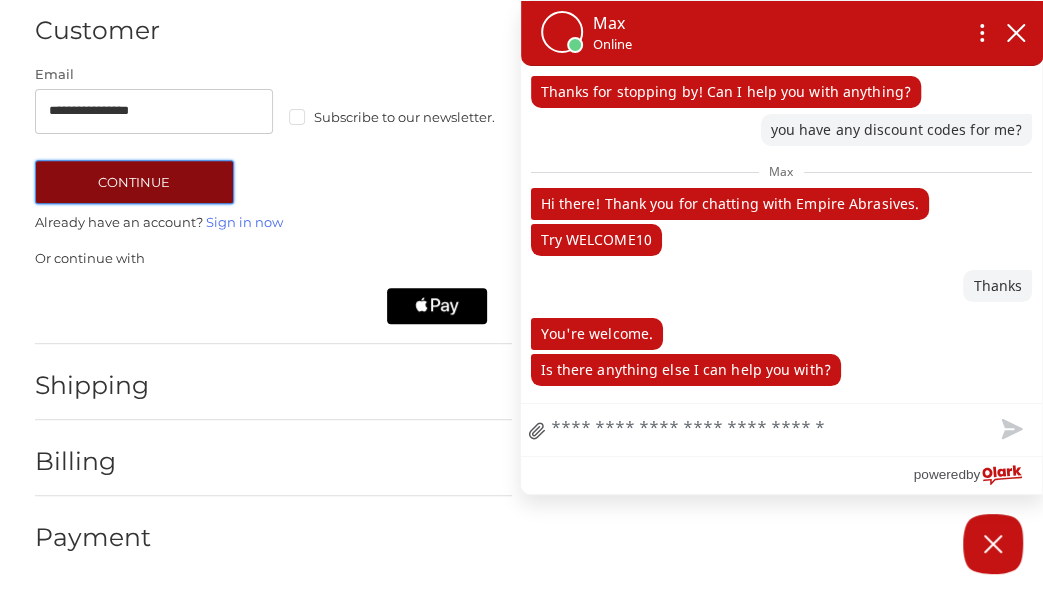 click on "Continue" at bounding box center (134, 182) 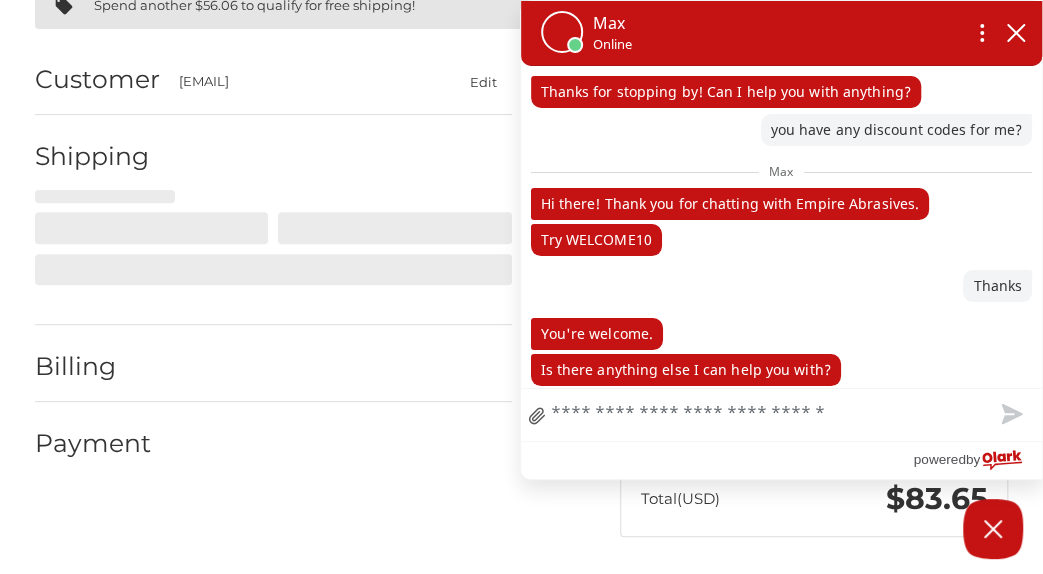 select on "**" 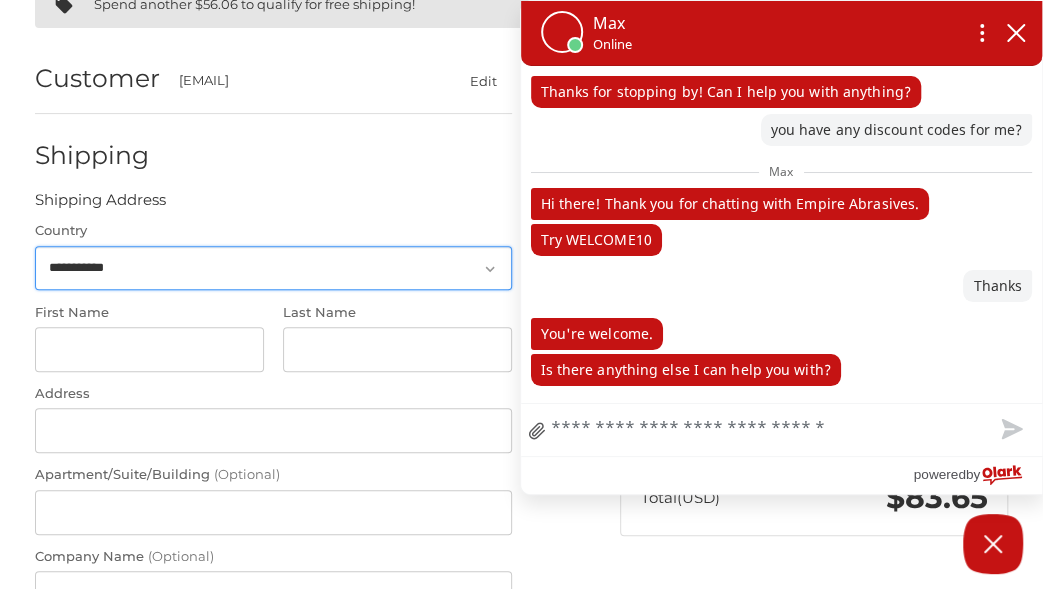 scroll, scrollTop: 191, scrollLeft: 0, axis: vertical 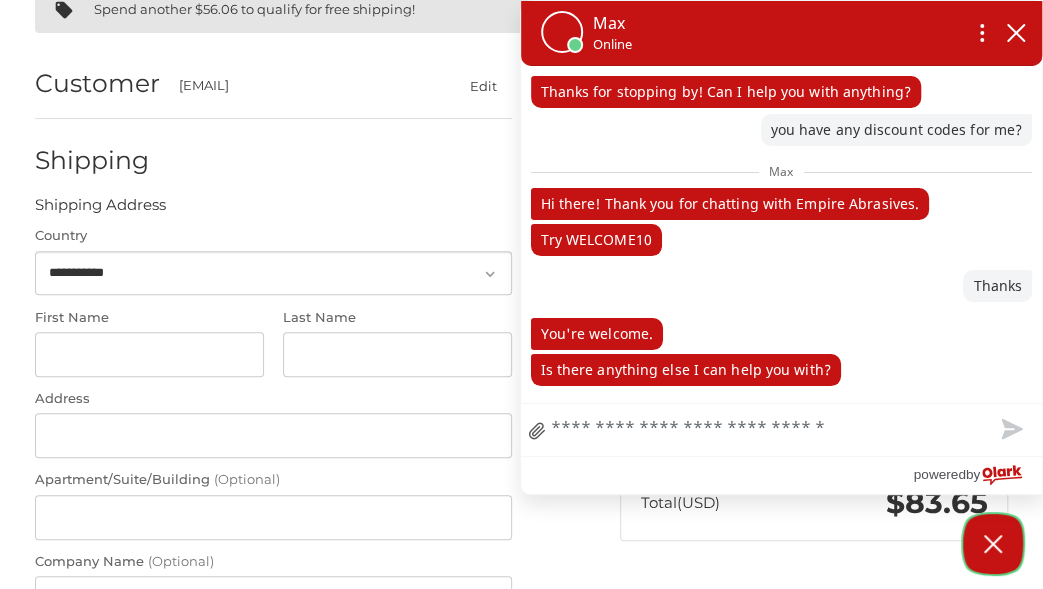 click 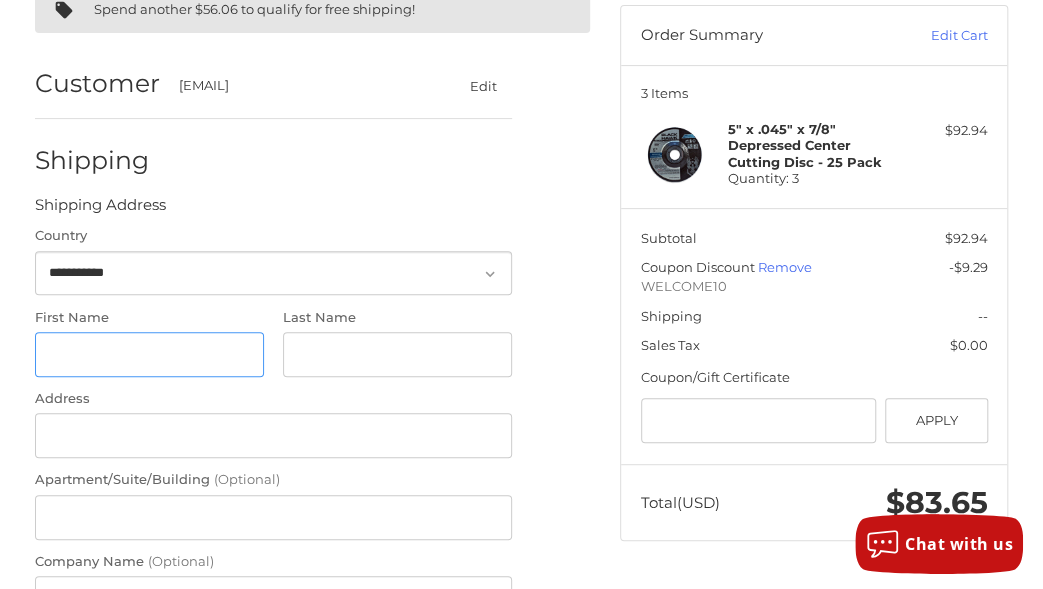 click on "First Name" at bounding box center (149, 354) 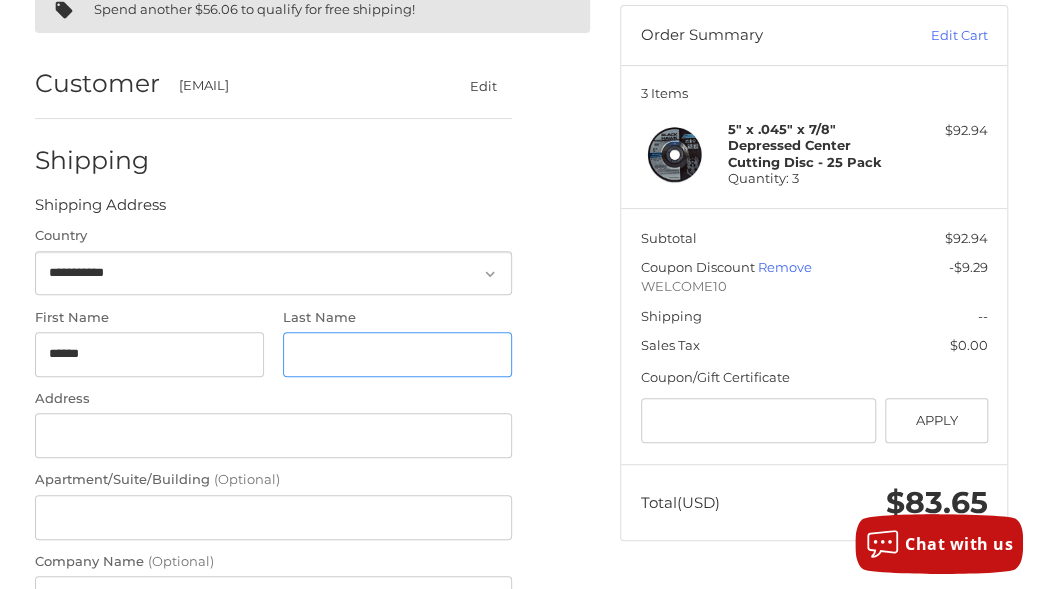 type on "*******" 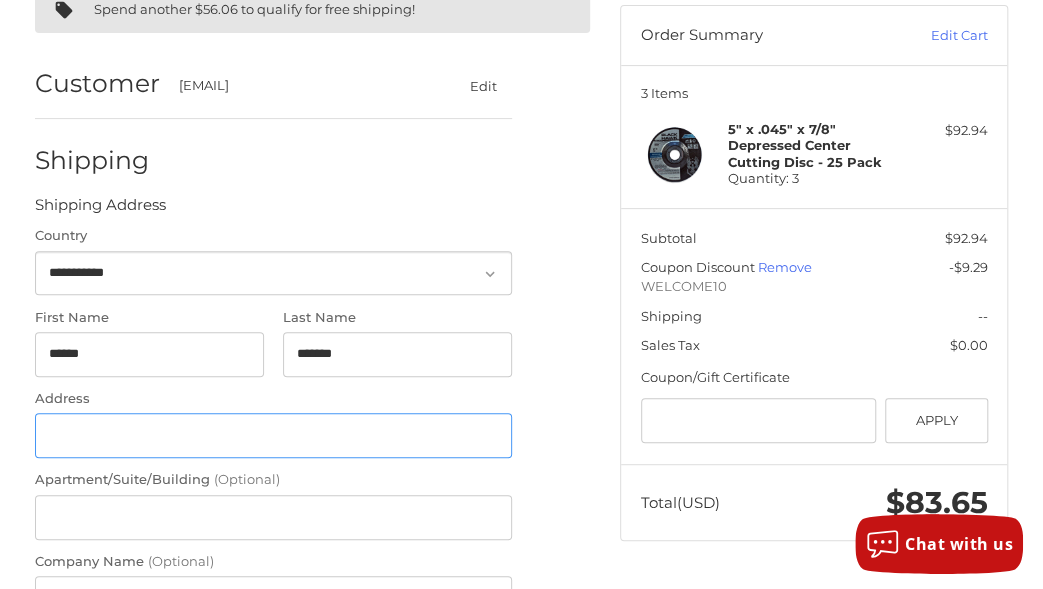 type on "**********" 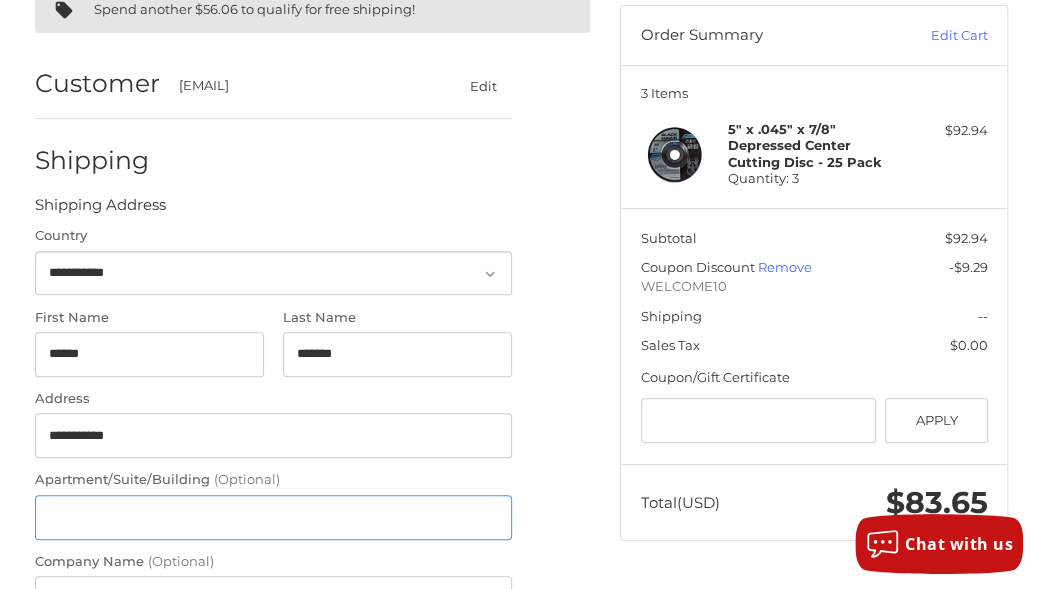 type on "**********" 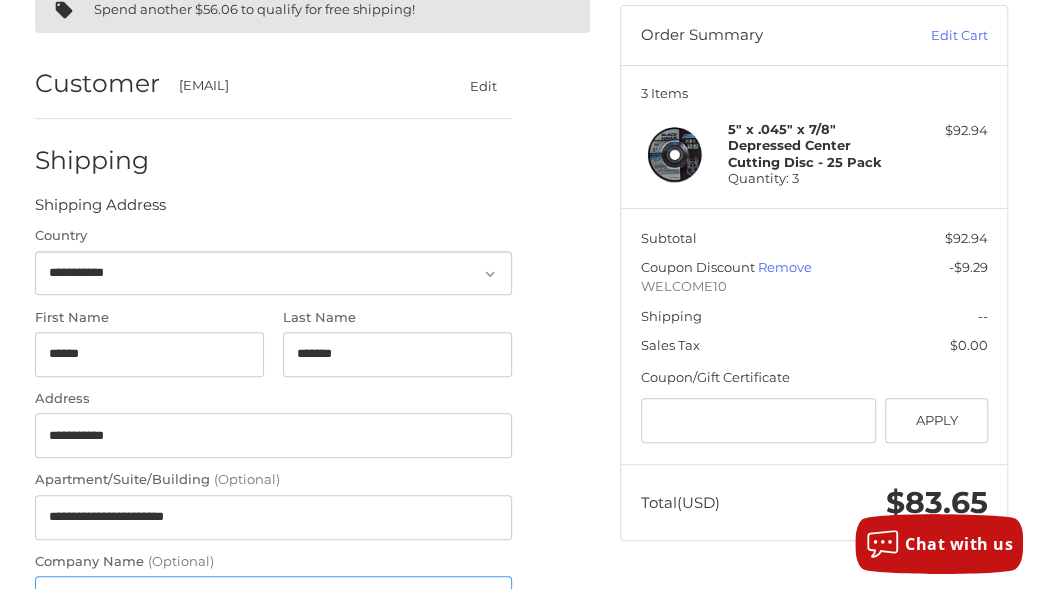 type on "**********" 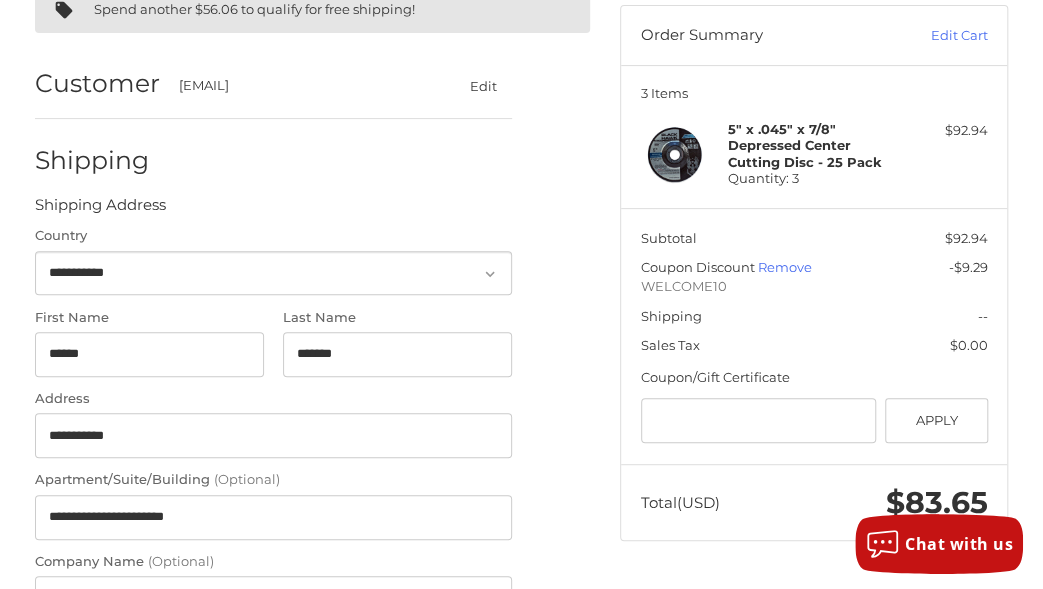 type on "********" 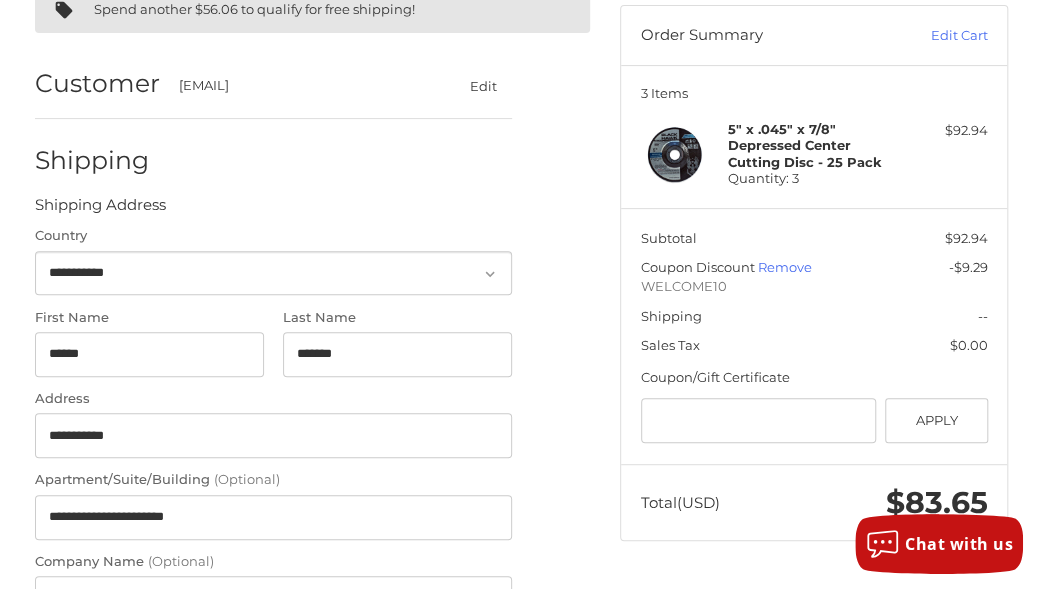 click on "**********" at bounding box center [313, 675] 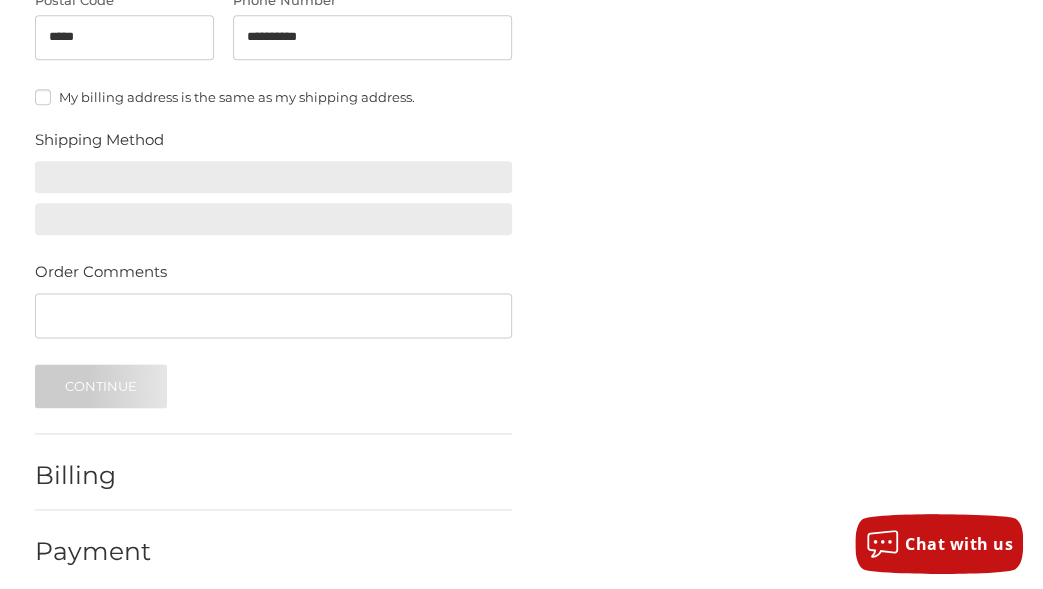 scroll, scrollTop: 928, scrollLeft: 0, axis: vertical 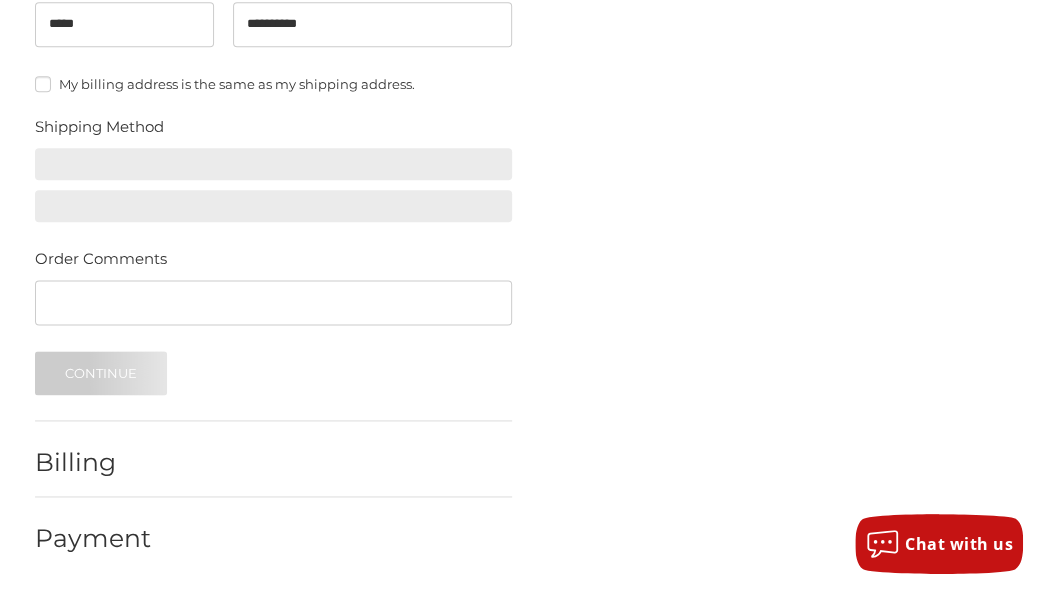 click on "Billing" at bounding box center (274, 463) 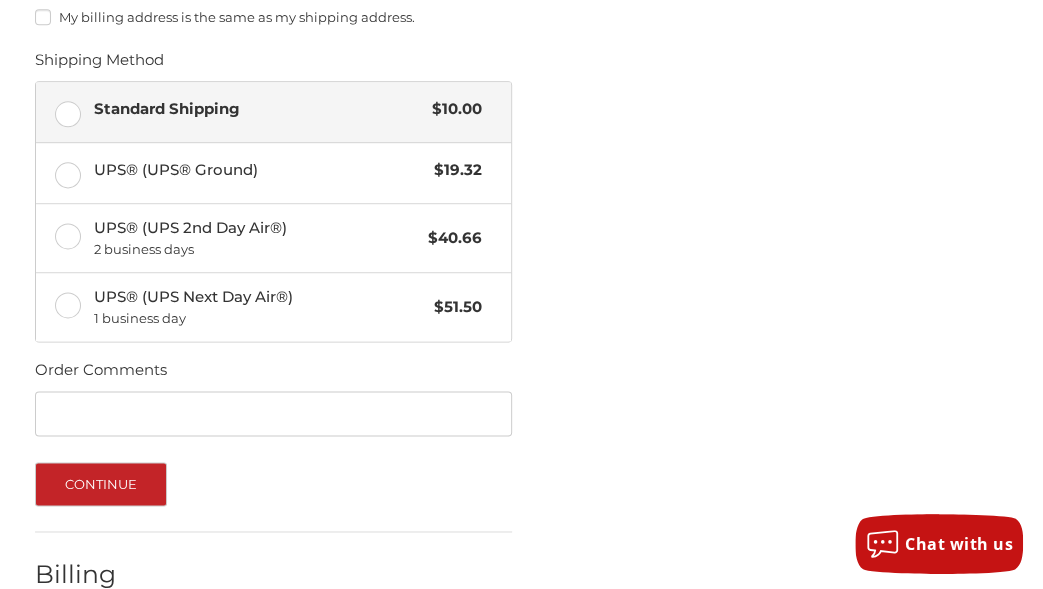 scroll, scrollTop: 1105, scrollLeft: 0, axis: vertical 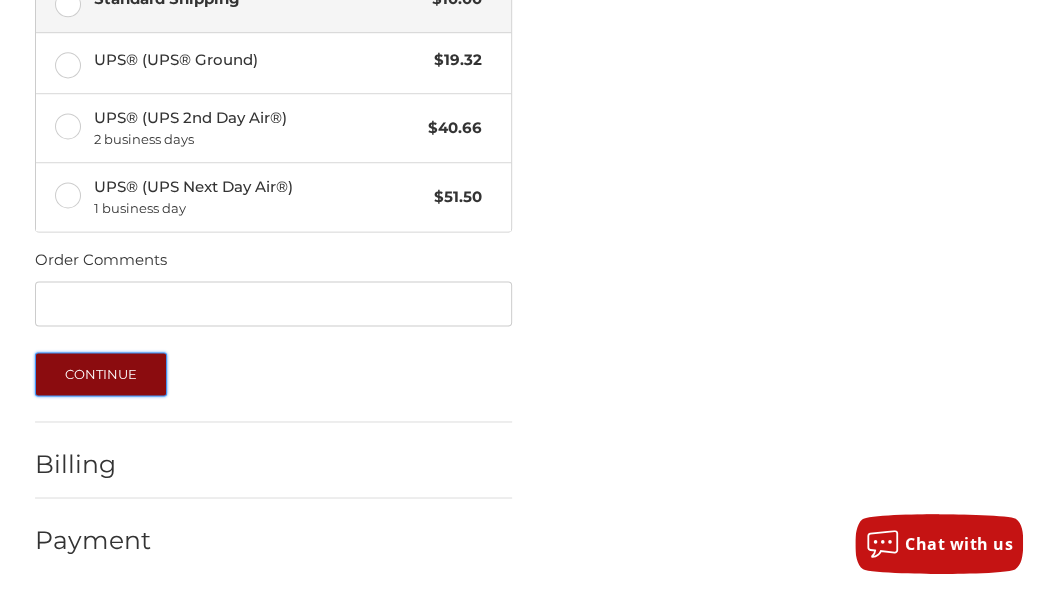 click on "Continue" at bounding box center [101, 374] 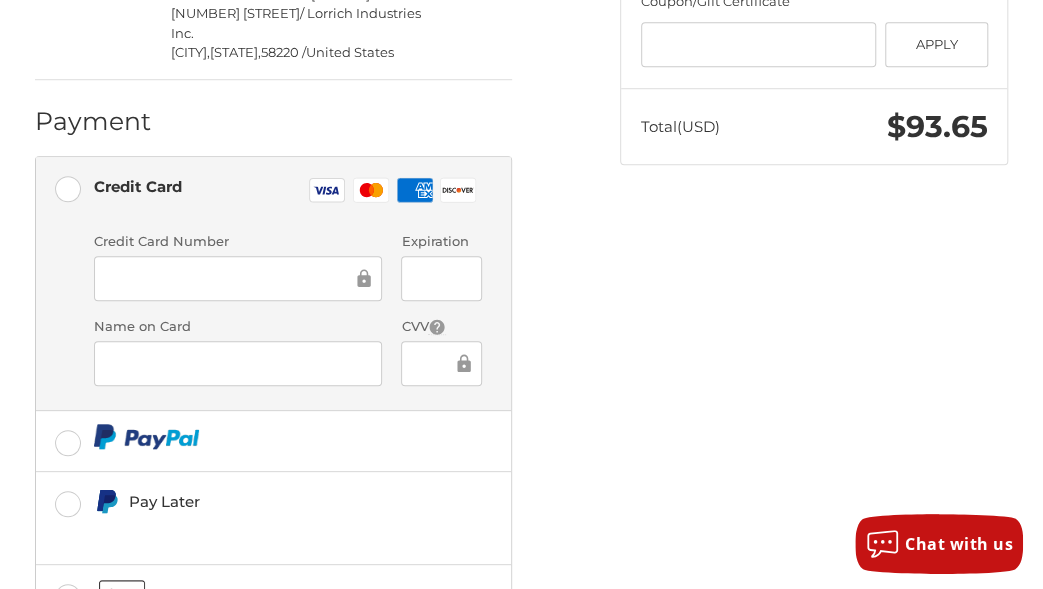 scroll, scrollTop: 575, scrollLeft: 0, axis: vertical 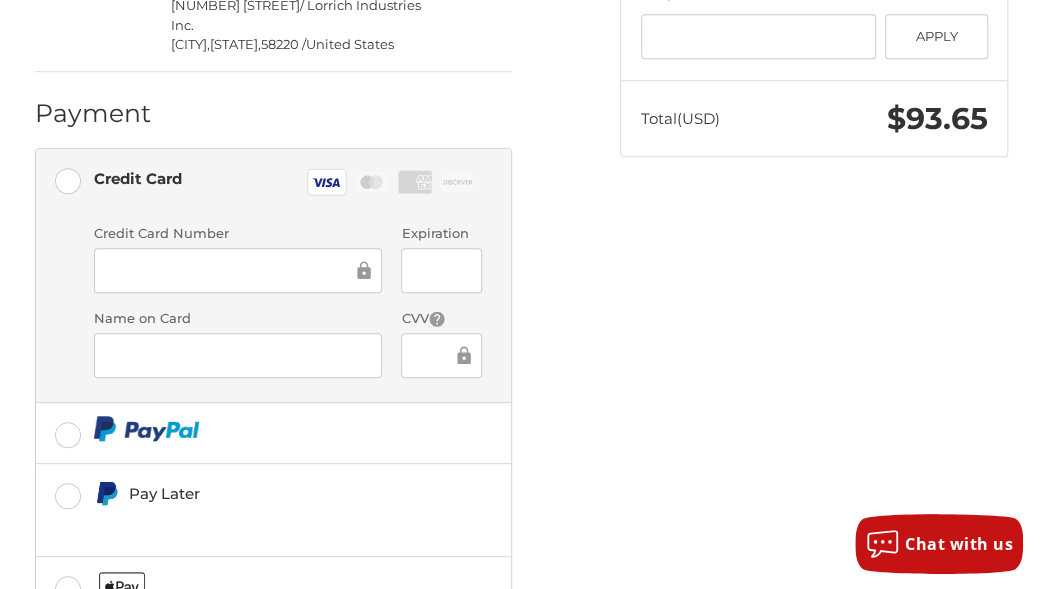 click on "Customer JEFF@LORRICH.COM Edit Shipping Andrew  Stegman Lorrich Industries Inc.  7015493333 9265 Hwy 89   / Lorrich Industries Inc. CAVALIER,  North Dakota,  58220 /  United States  Standard Shipping $10.00 Edit Billing Andrew  Stegman Lorrich Industries Inc.  7015493333 9265 Hwy 89   / Lorrich Industries Inc. CAVALIER,  North Dakota,  58220 /  United States  Edit Payment Payment Methods Credit Card Credit Card Visa Master Amex Discover Credit card Credit Card Number Expiration Name on Card CVV Pay Later Redeemable Payments Coupon/Gift Certificate Gift Certificate or Coupon Code Apply Applied Coupon Discount   Coupon WELCOME10 Place Order" at bounding box center (313, 276) 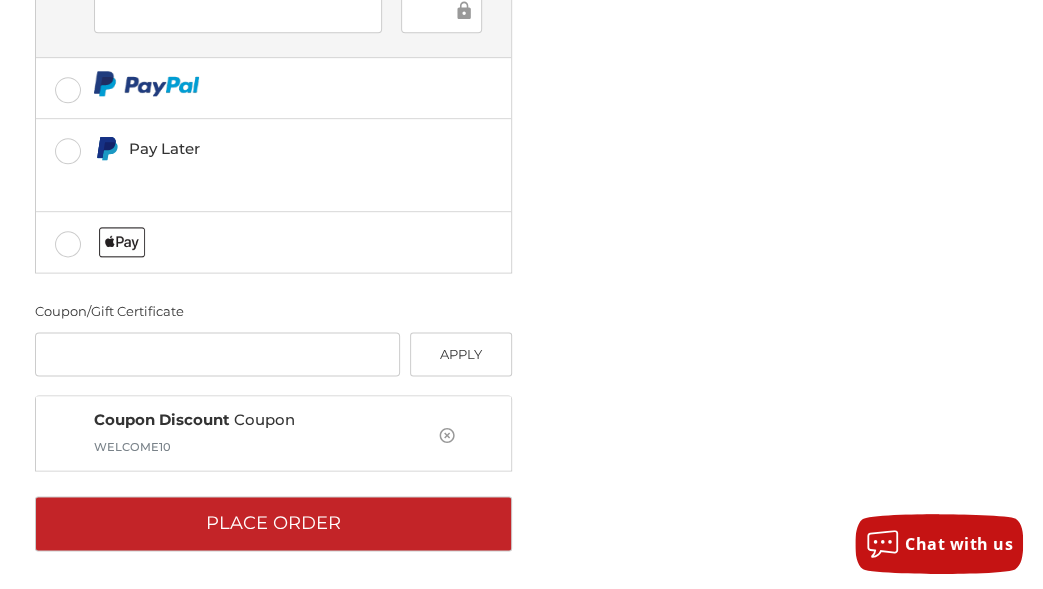 scroll, scrollTop: 920, scrollLeft: 0, axis: vertical 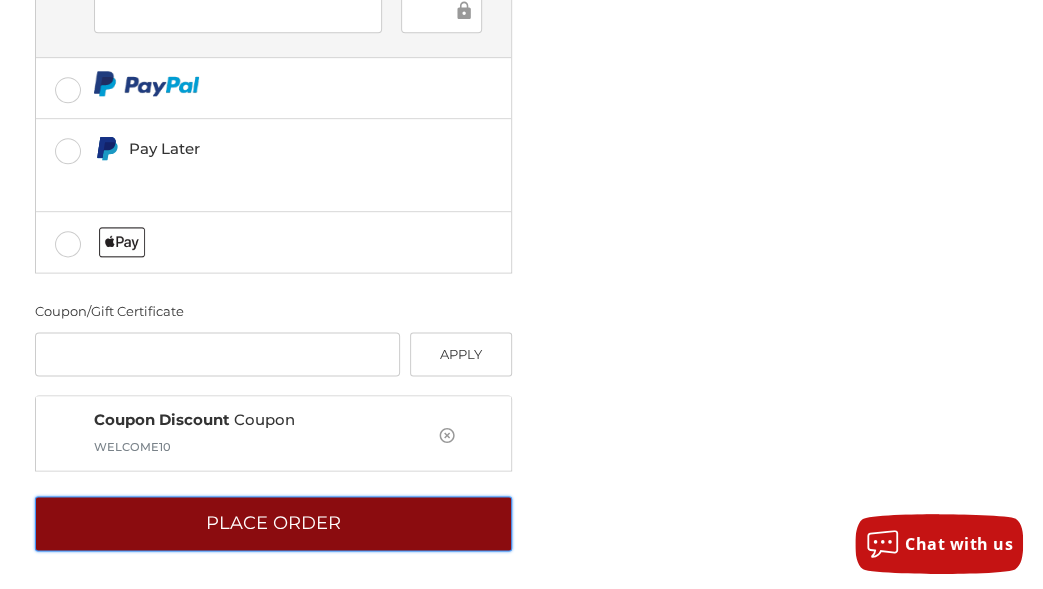 click on "Place Order" at bounding box center [274, 523] 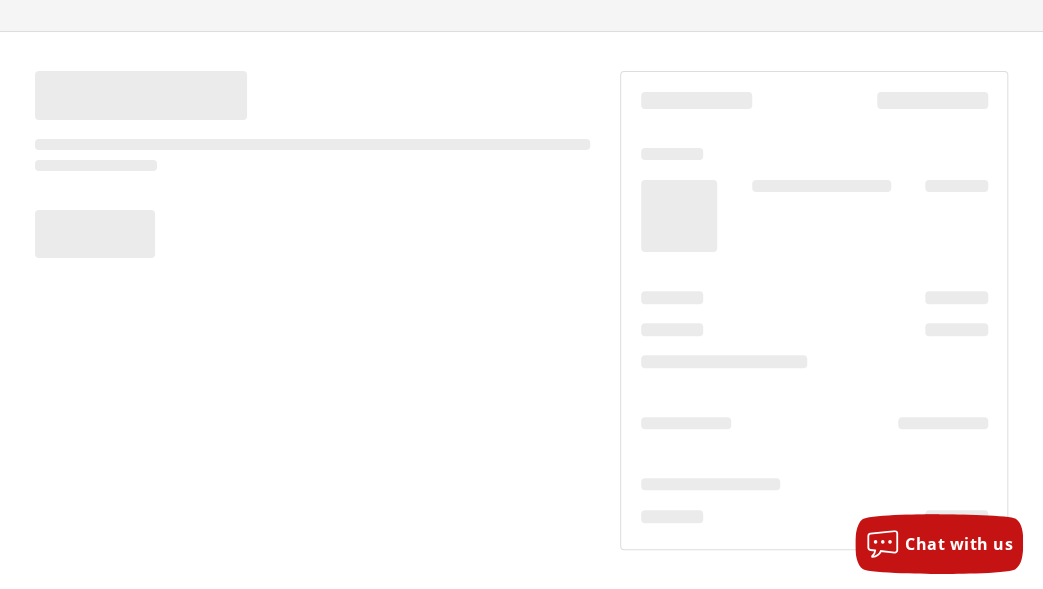 scroll, scrollTop: 124, scrollLeft: 0, axis: vertical 